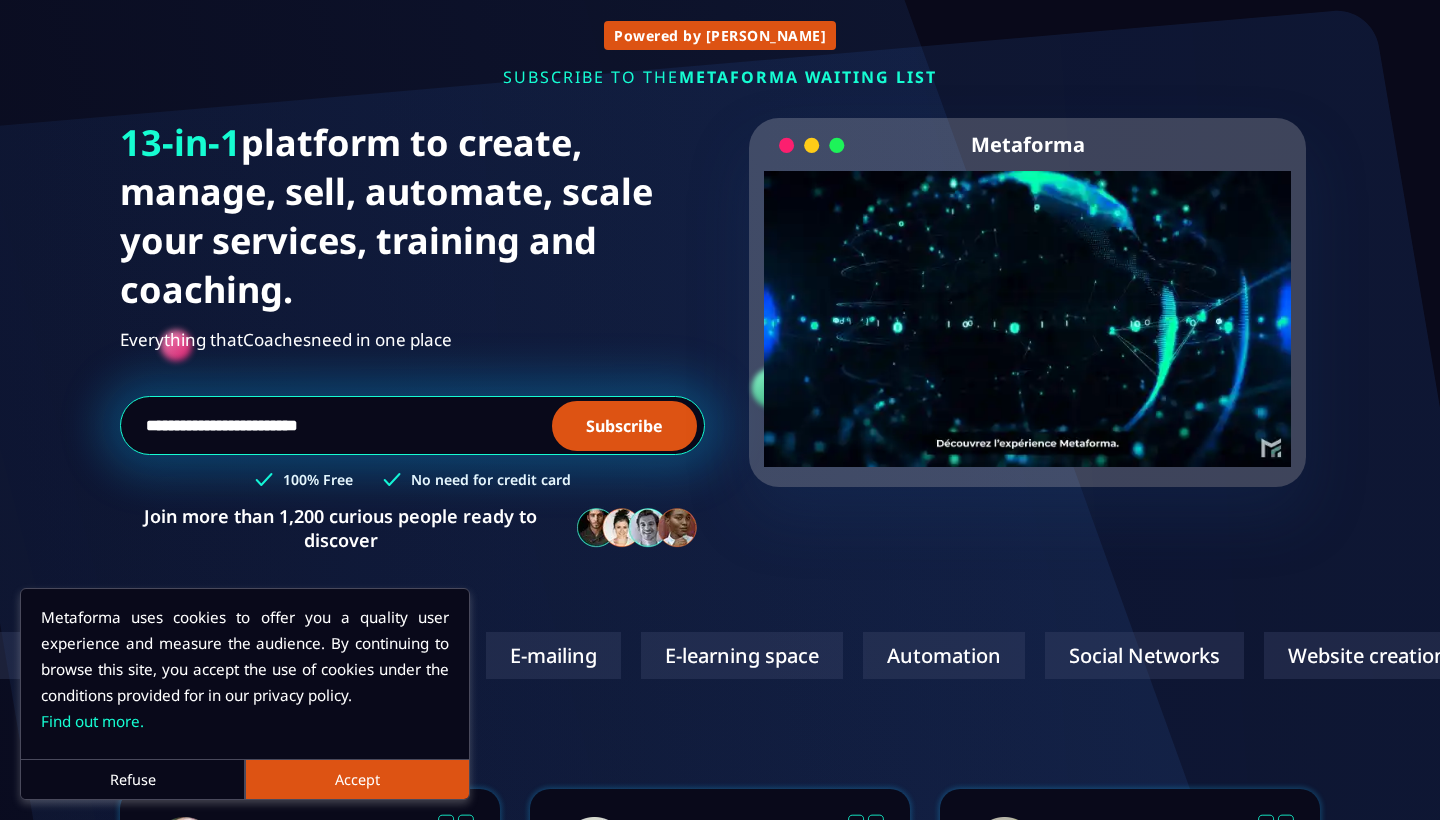 scroll, scrollTop: 123, scrollLeft: 0, axis: vertical 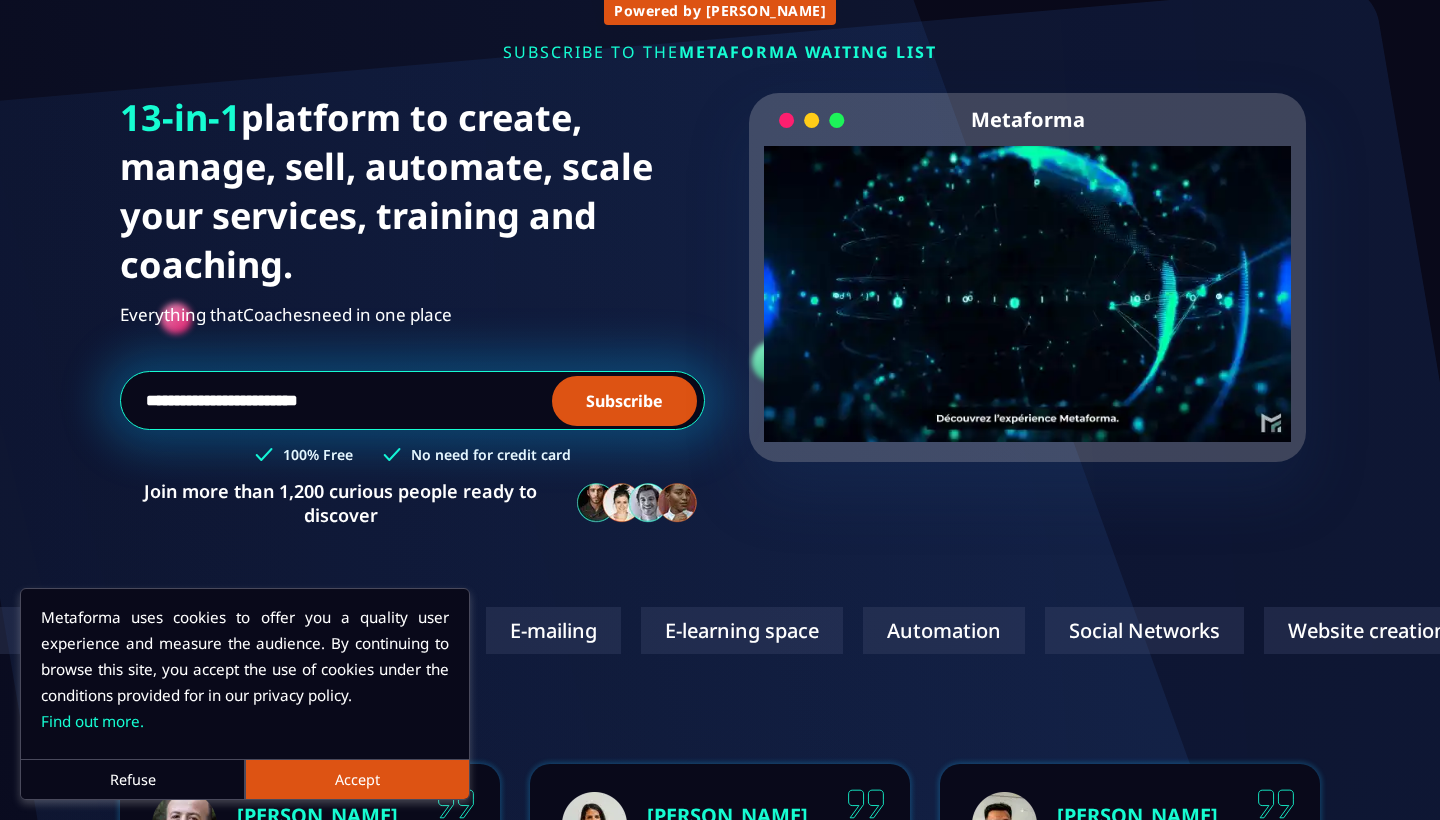 type on "**********" 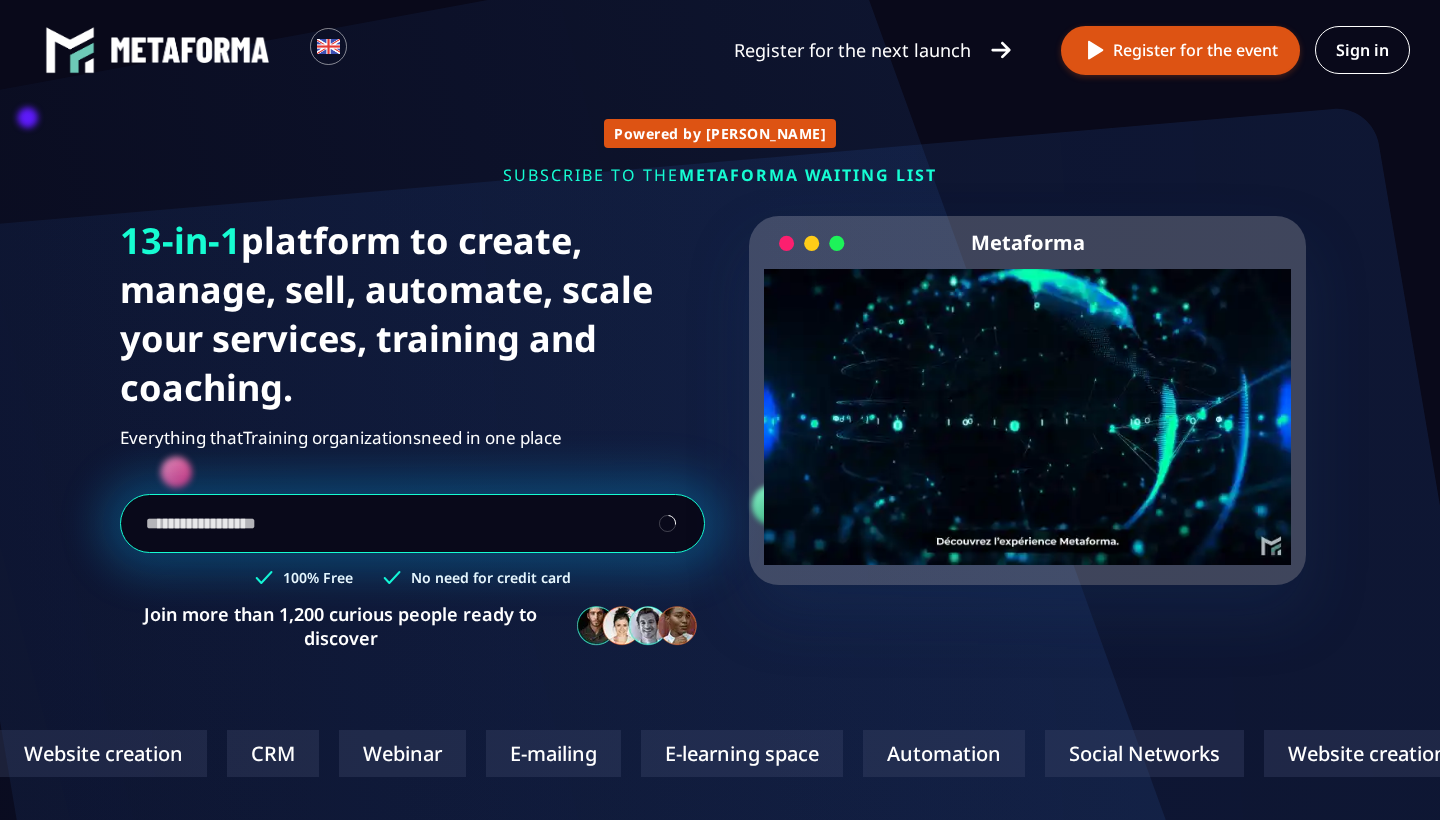scroll, scrollTop: 123, scrollLeft: 0, axis: vertical 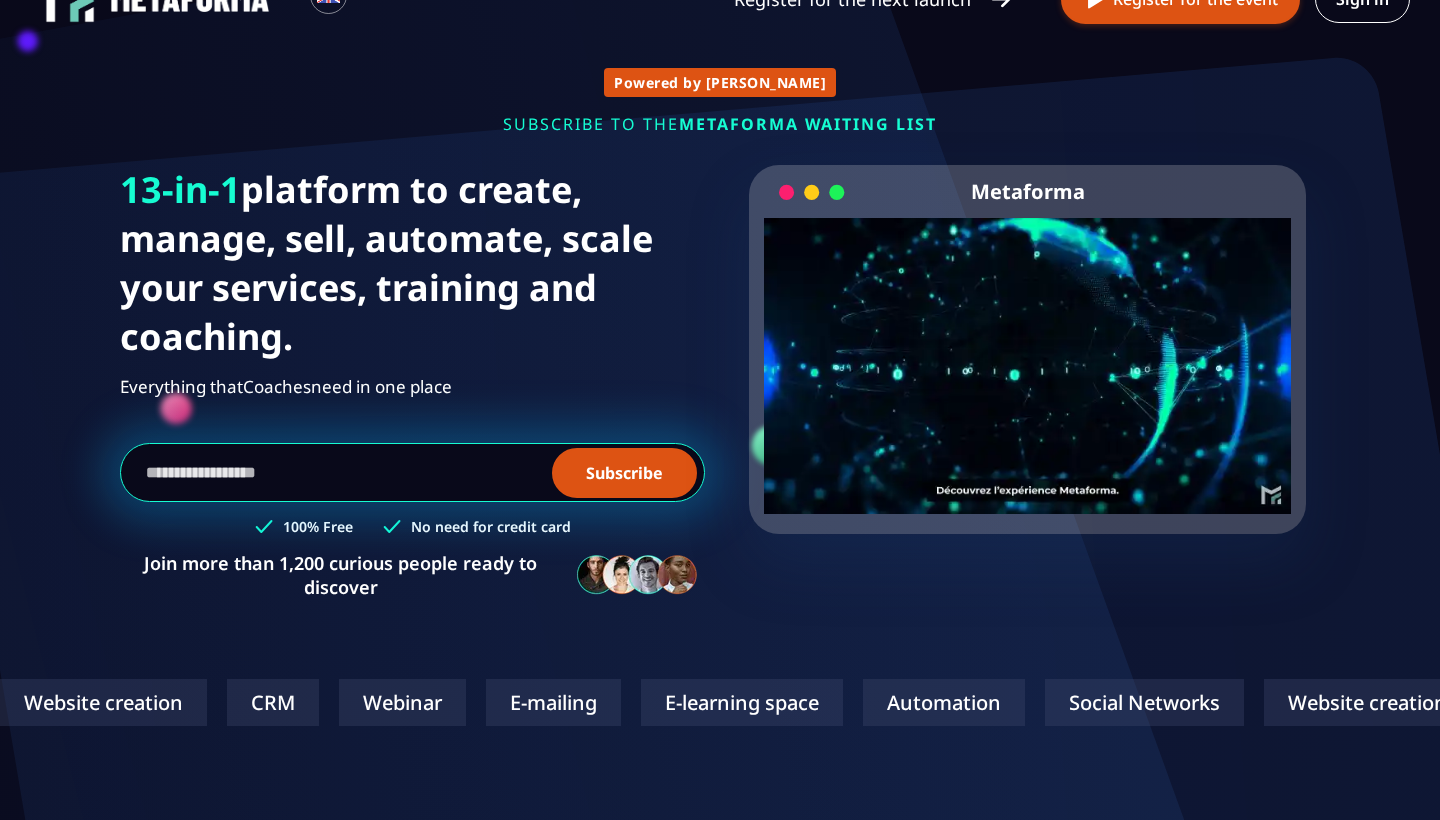 click on "Powered by AI SUBSCRIBE TO THE  METAFORMA WAITING LIST SUBSCRIBE TO THE METAFORMA WAITING LIST 13-in-1  platform to create, manage, sell, automate, scale your services, training and coaching. Everything that  Coaches Influencers  need in one place Subscribe 100% Free No need for credit card Join more than 1,200 curious people ready to discover Metaforma  Your browser does not support the video tag.  Website creation CRM Webinar E-mailing E-learning space Automation Social Networks Website creation CRM Webinar E-mailing E-learning space Automation Social Networks Website creation CRM Webinar E-mailing E-learning space Automation Social Networks Website creation CRM Webinar E-mailing E-learning space Automation Social Networks Olivier Entrepreneur Rather than needing lots of different tools, I use Metaforma which brings together everything I need for my business. Before, I used 6 software programs to run my business (+1 million turnover) and today only Metaforma is enough for me. I save more than $18,000/year." at bounding box center (720, 588) 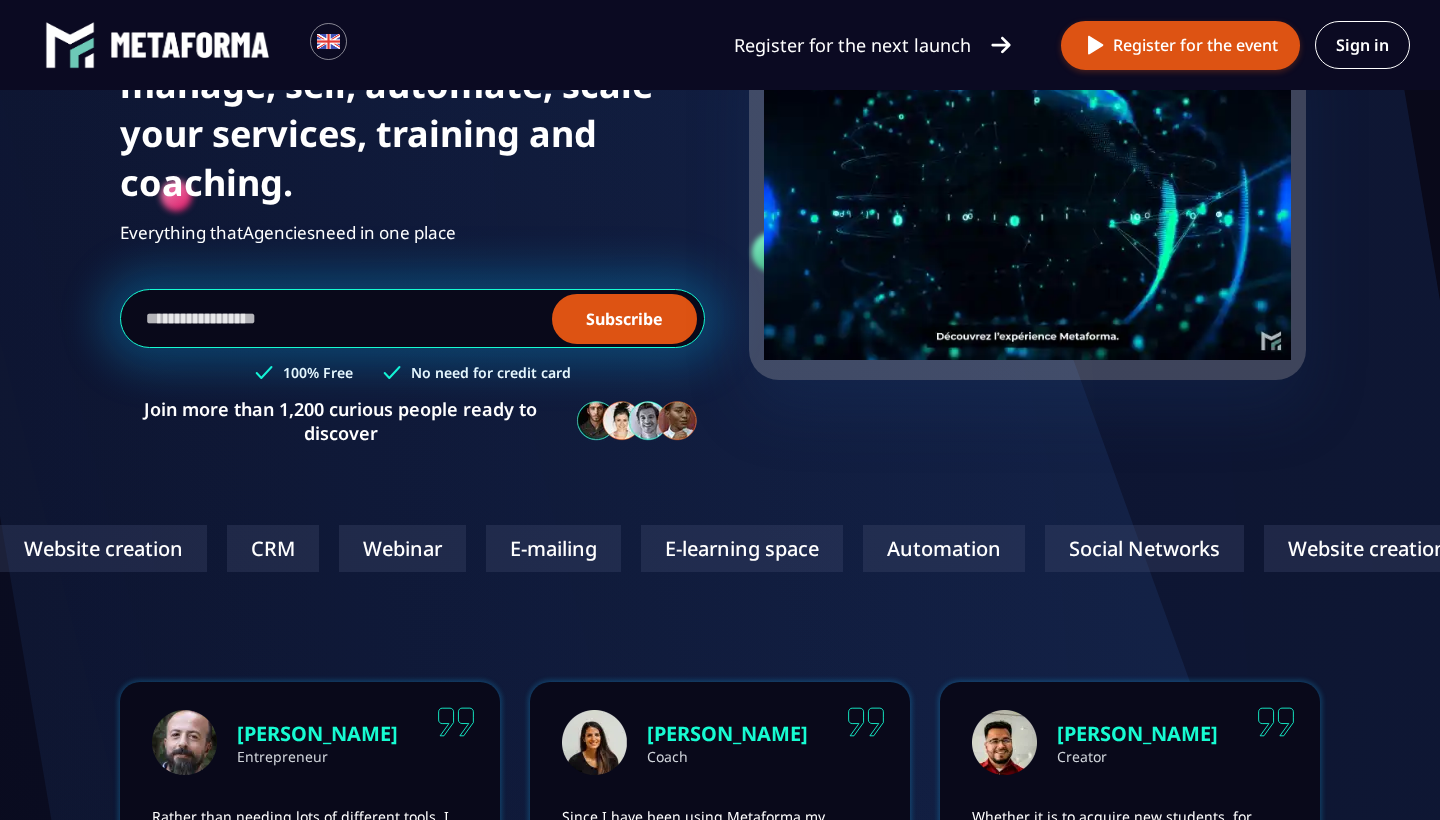 scroll, scrollTop: 76, scrollLeft: 0, axis: vertical 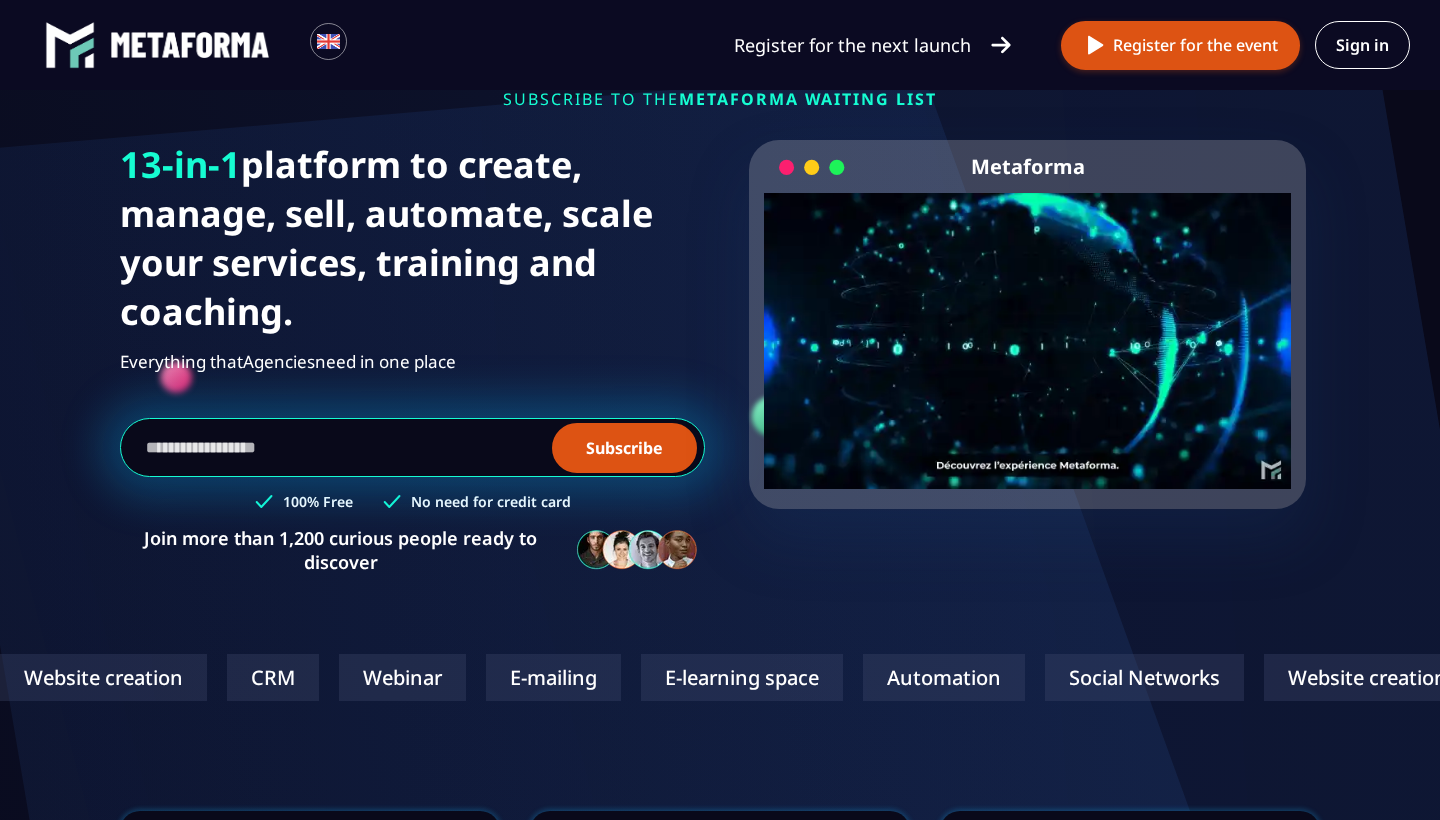 click at bounding box center [412, 447] 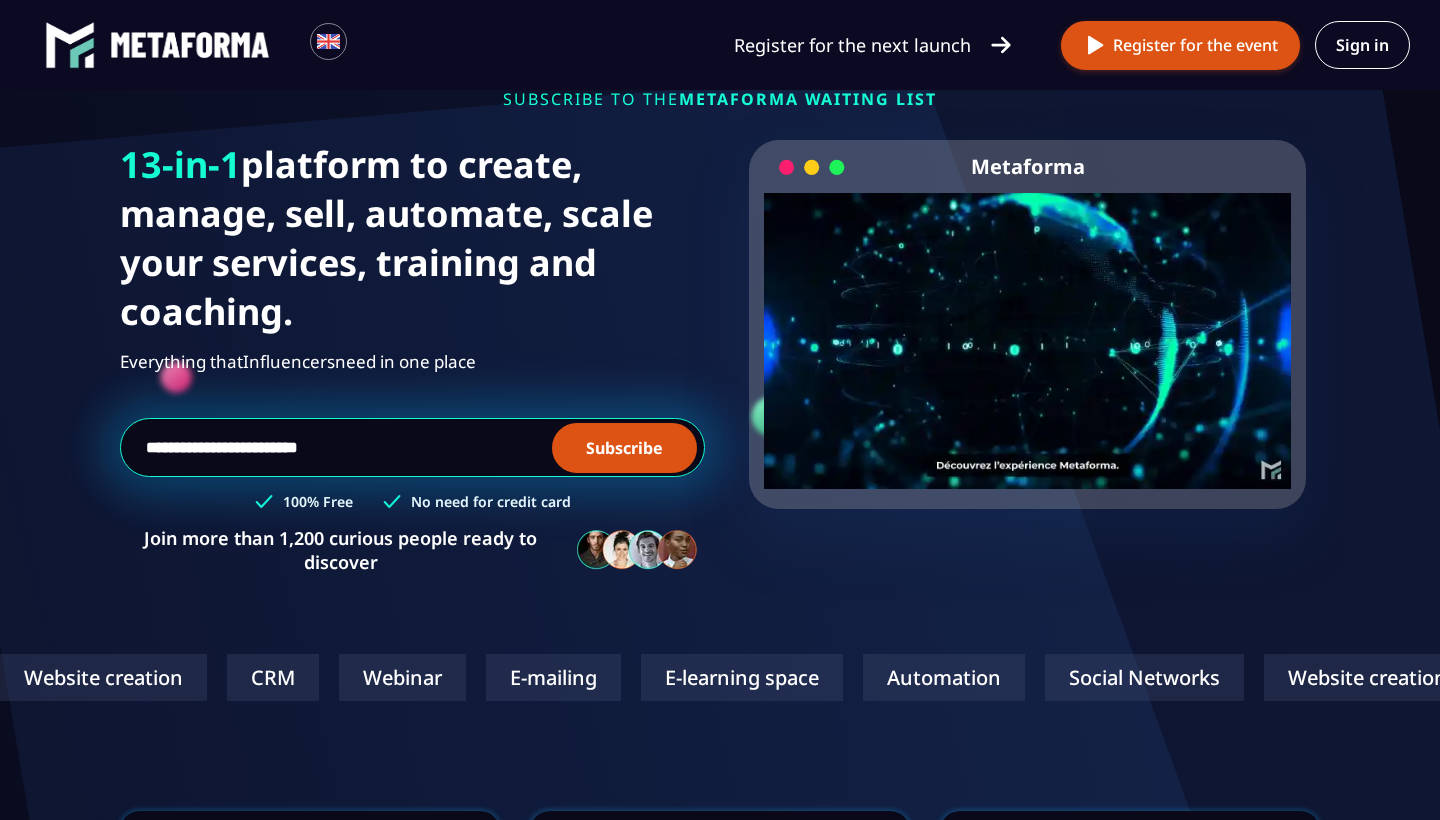 click on "**********" at bounding box center (412, 447) 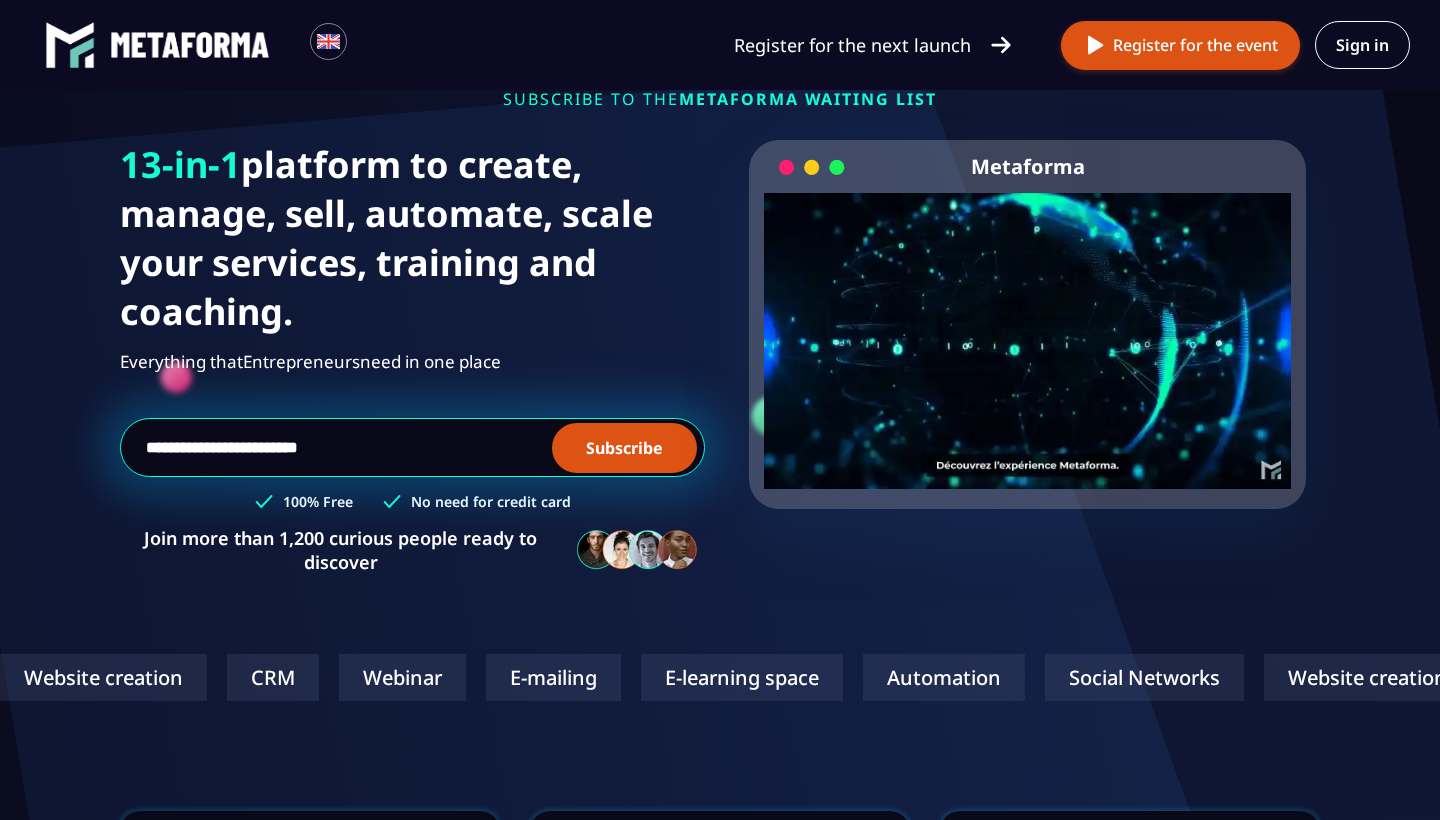 type on "**********" 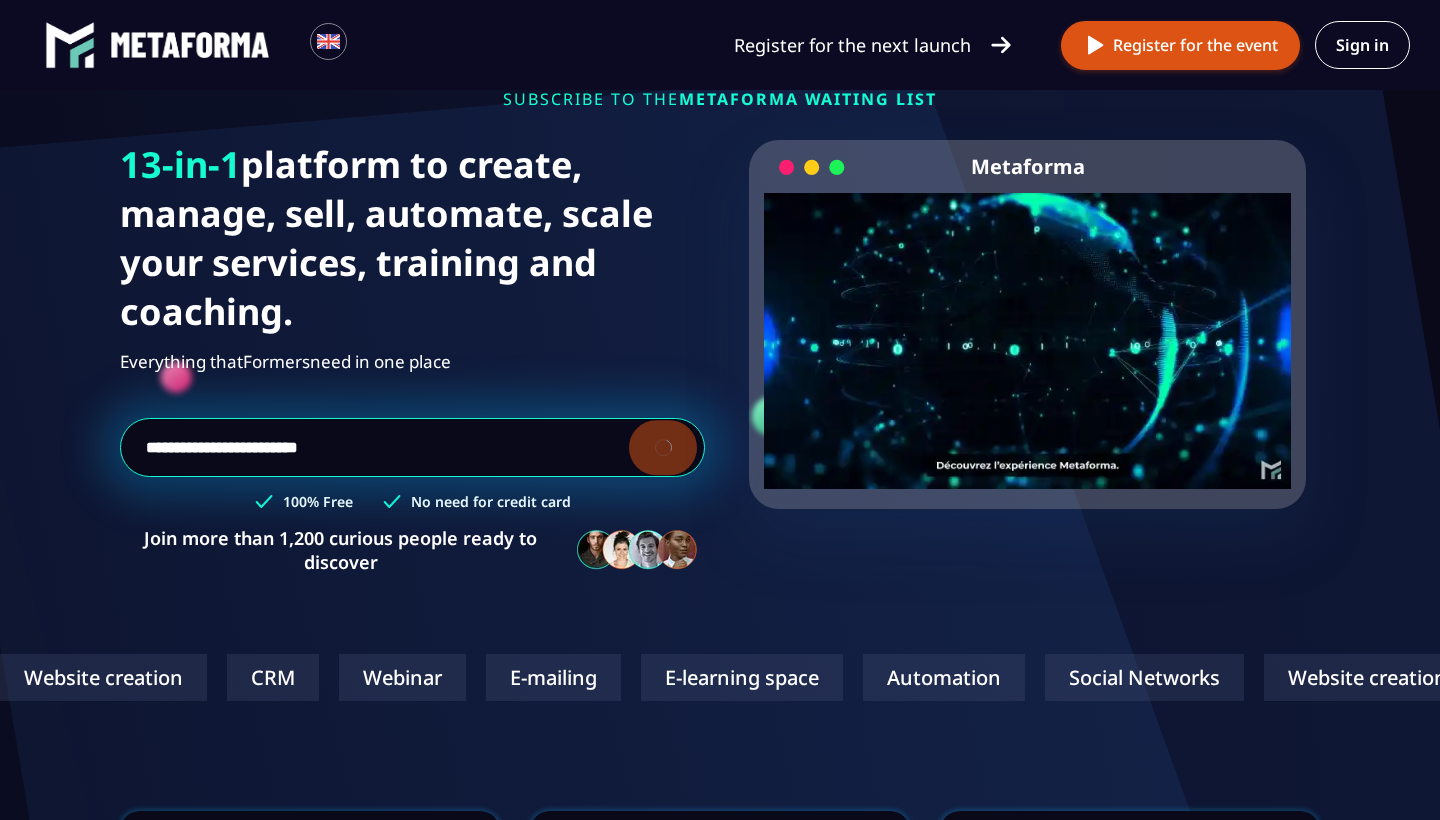 type 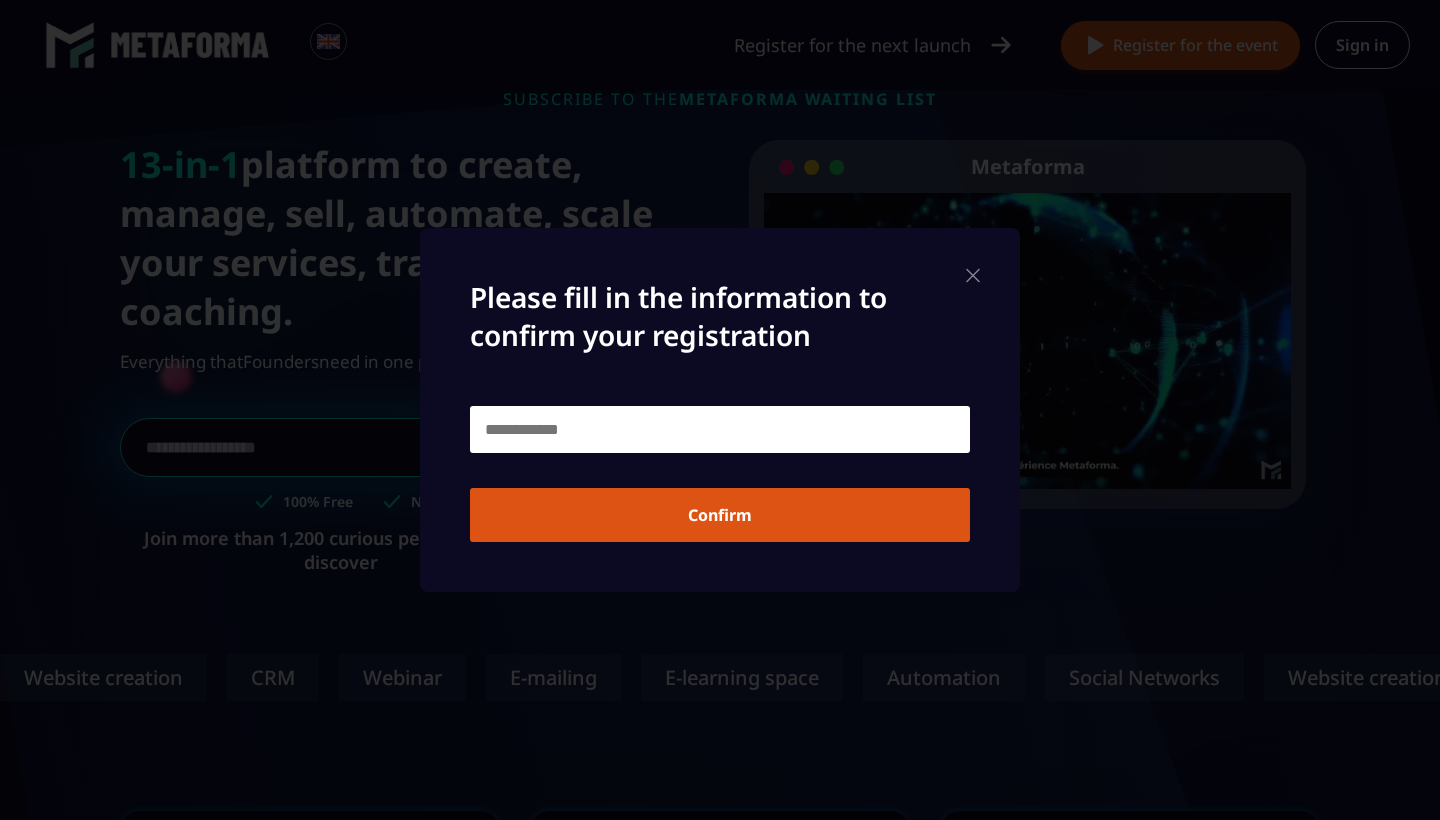click at bounding box center [720, 429] 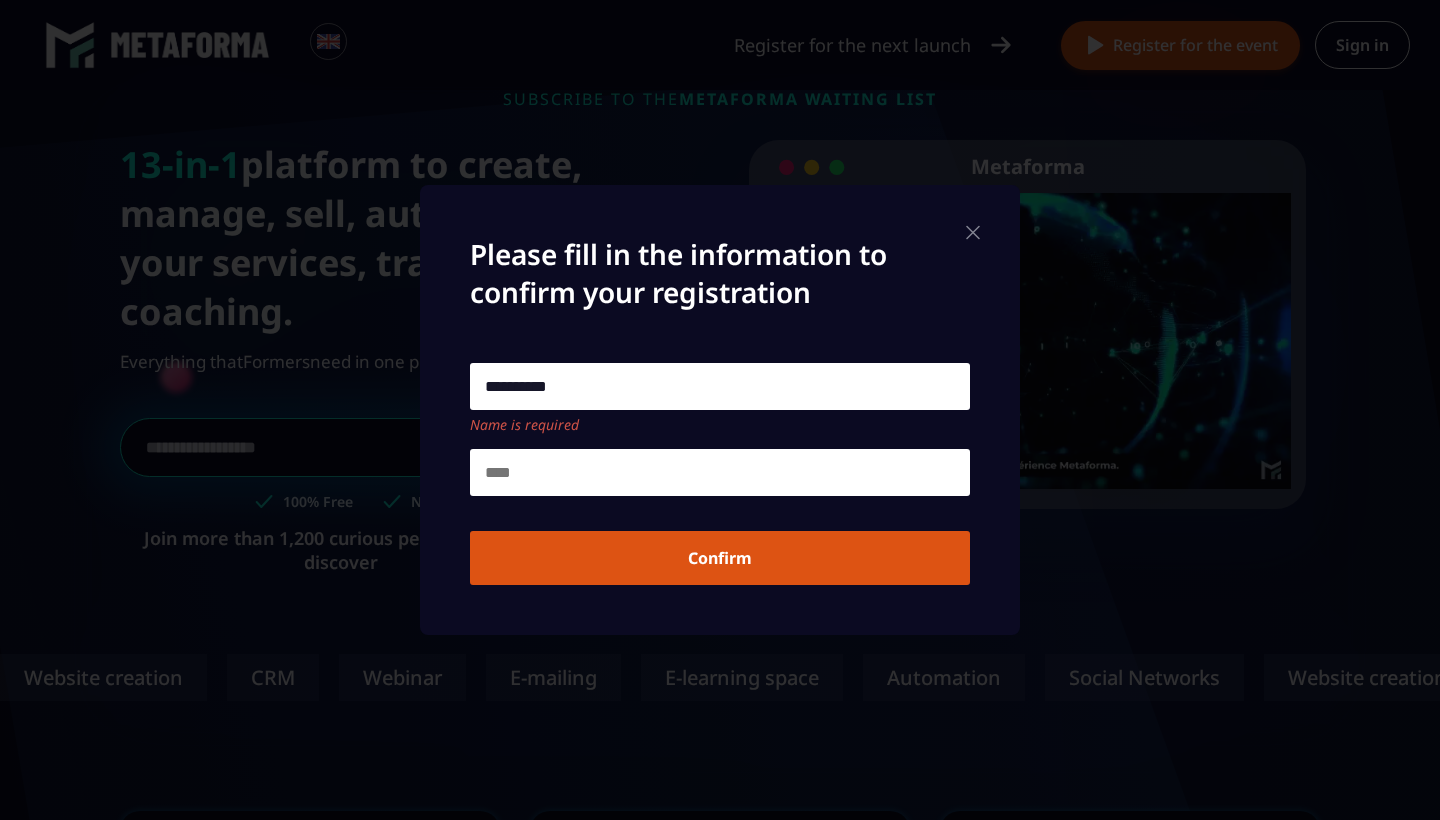 type on "**********" 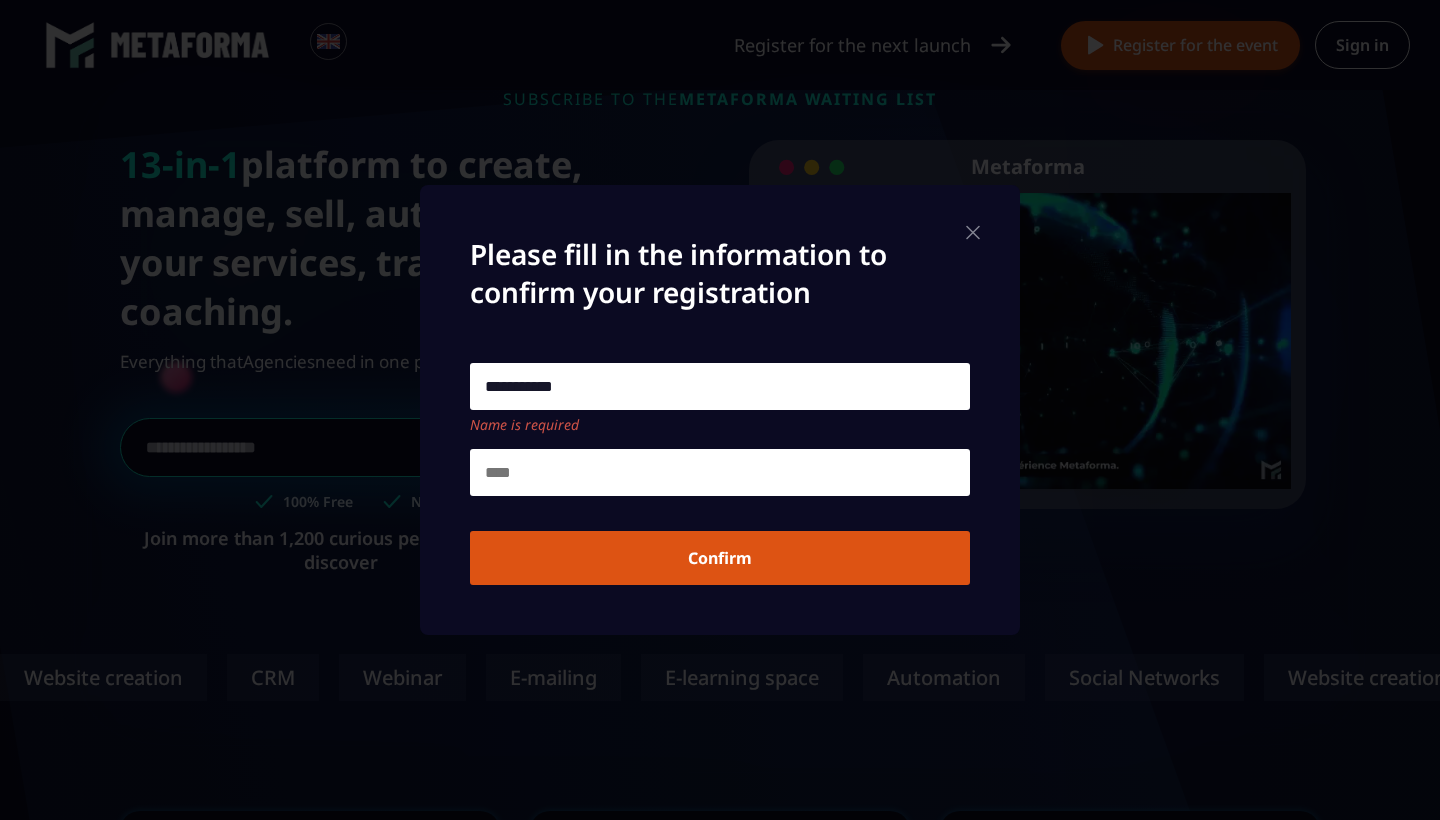 drag, startPoint x: 614, startPoint y: 374, endPoint x: 423, endPoint y: 394, distance: 192.04427 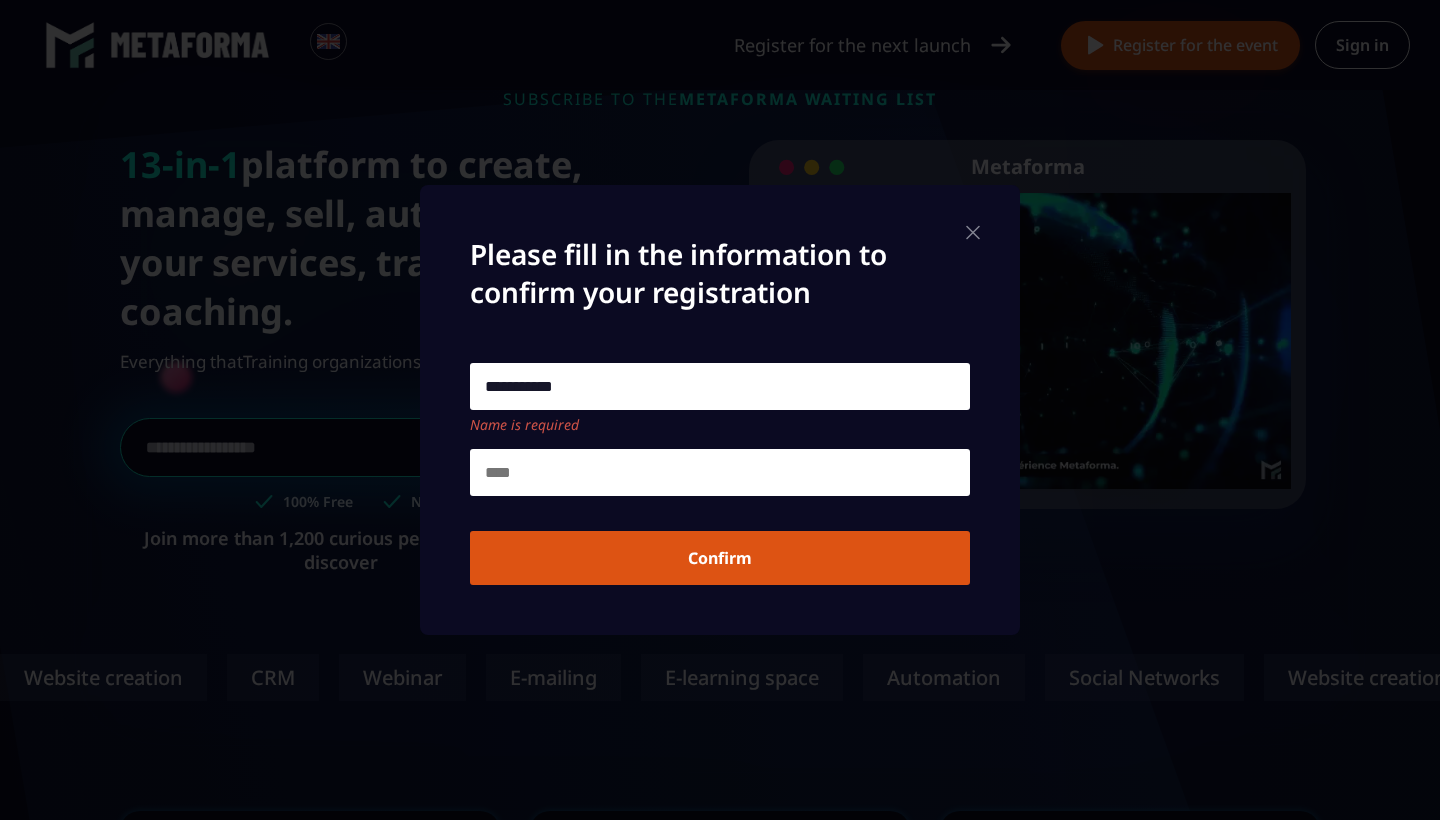 type on "**********" 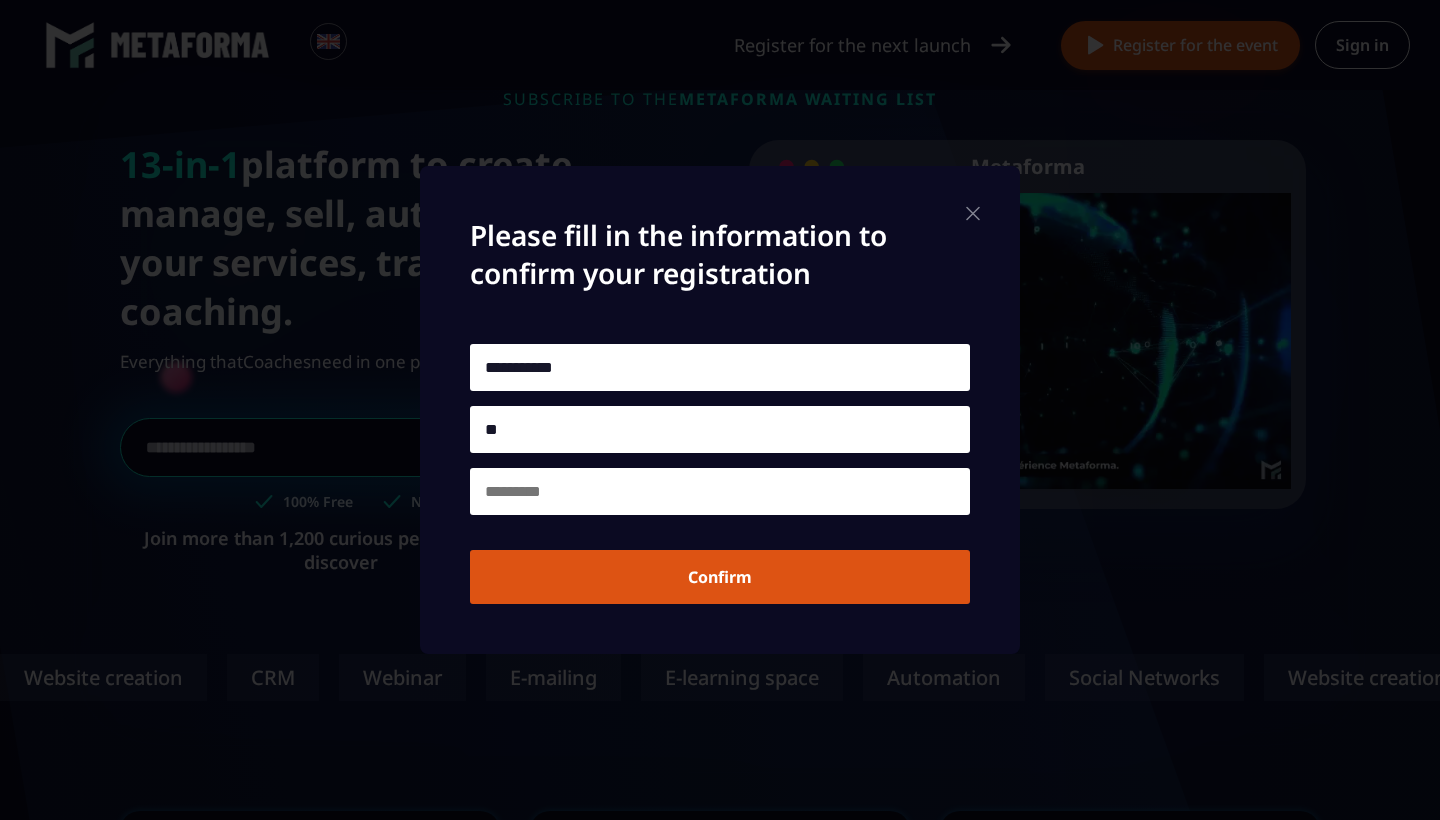type on "*" 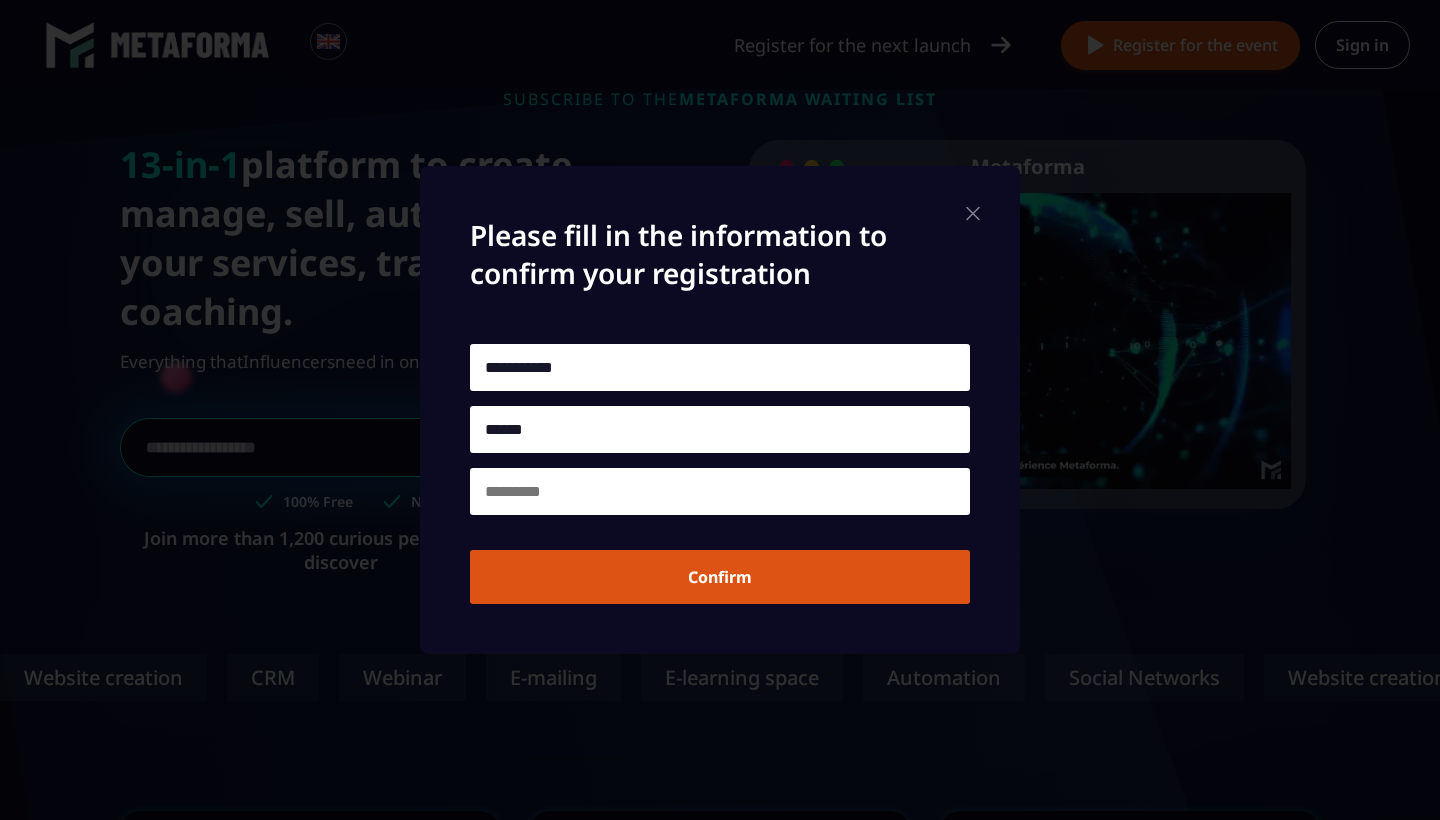 type on "******" 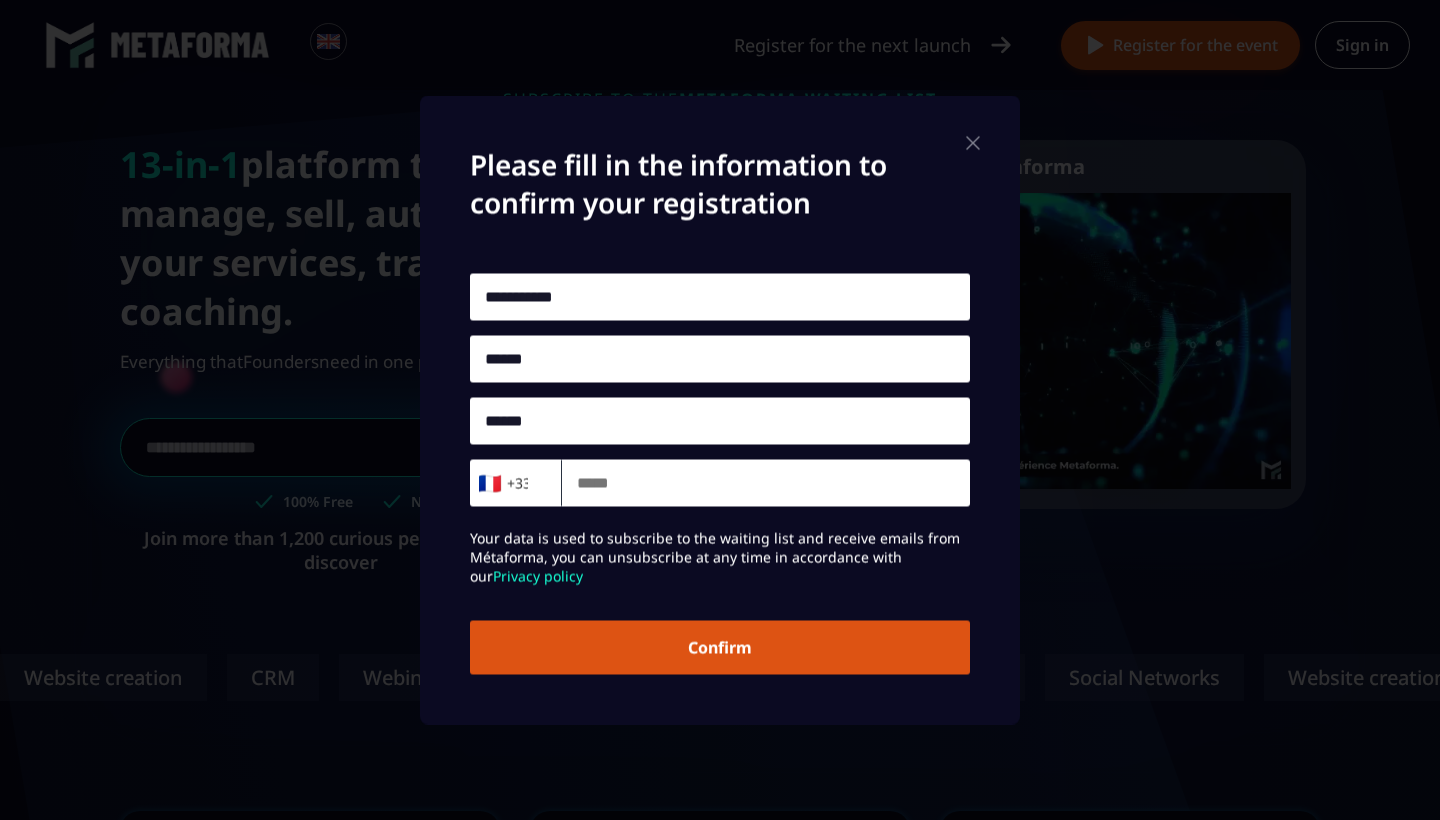 type on "******" 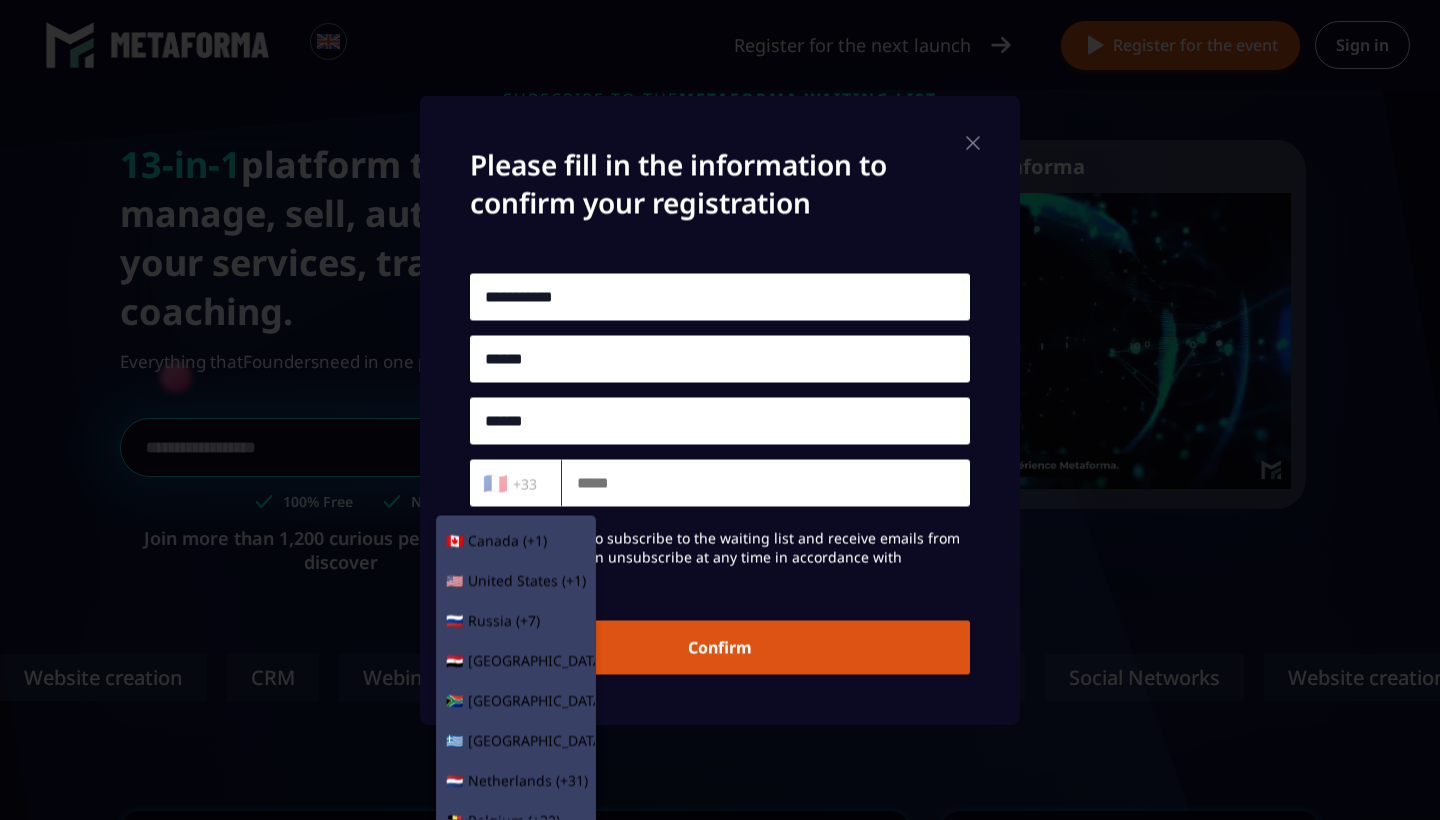click 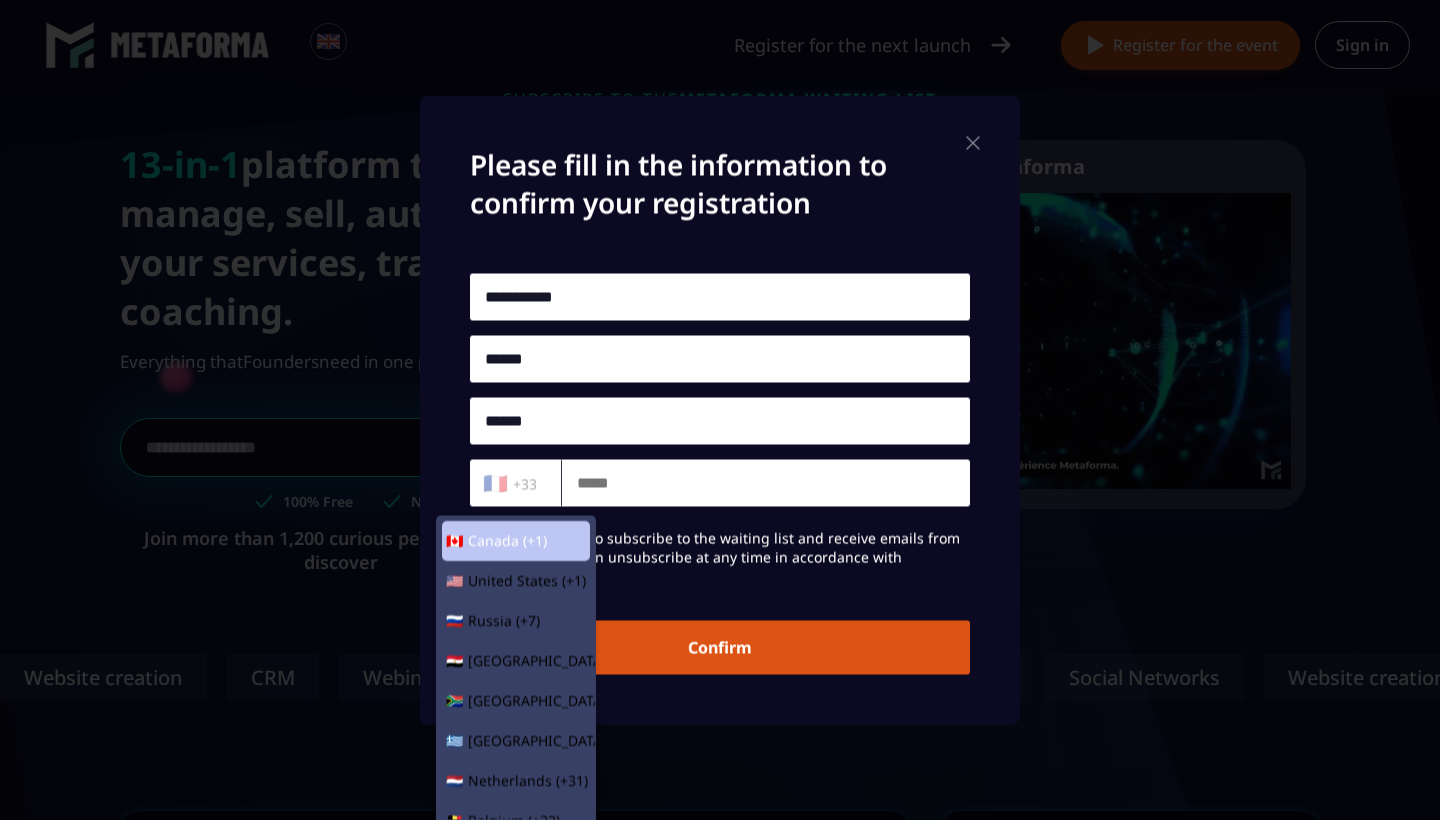 click on "Canada (+1)" at bounding box center [507, 541] 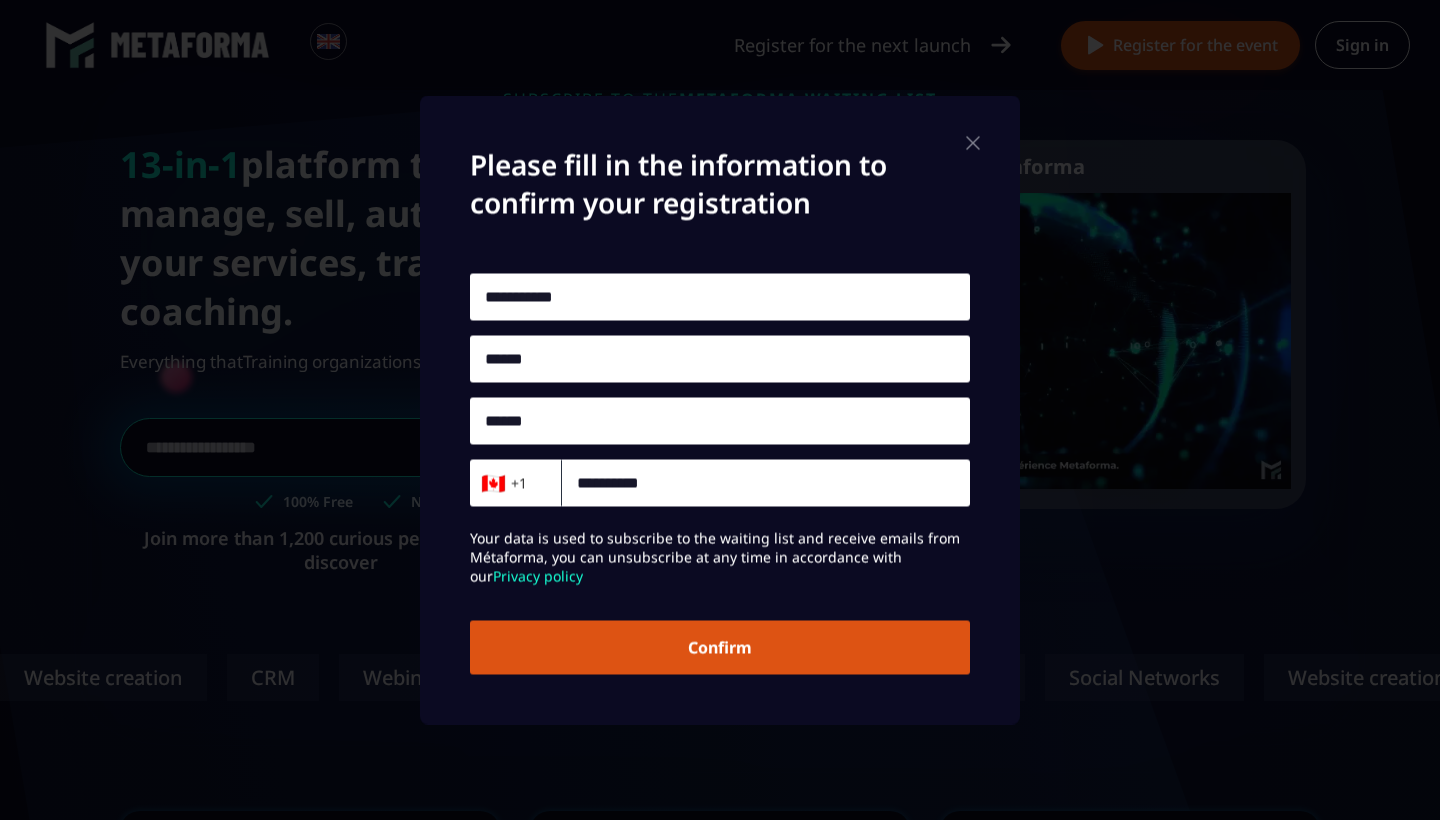 type on "**********" 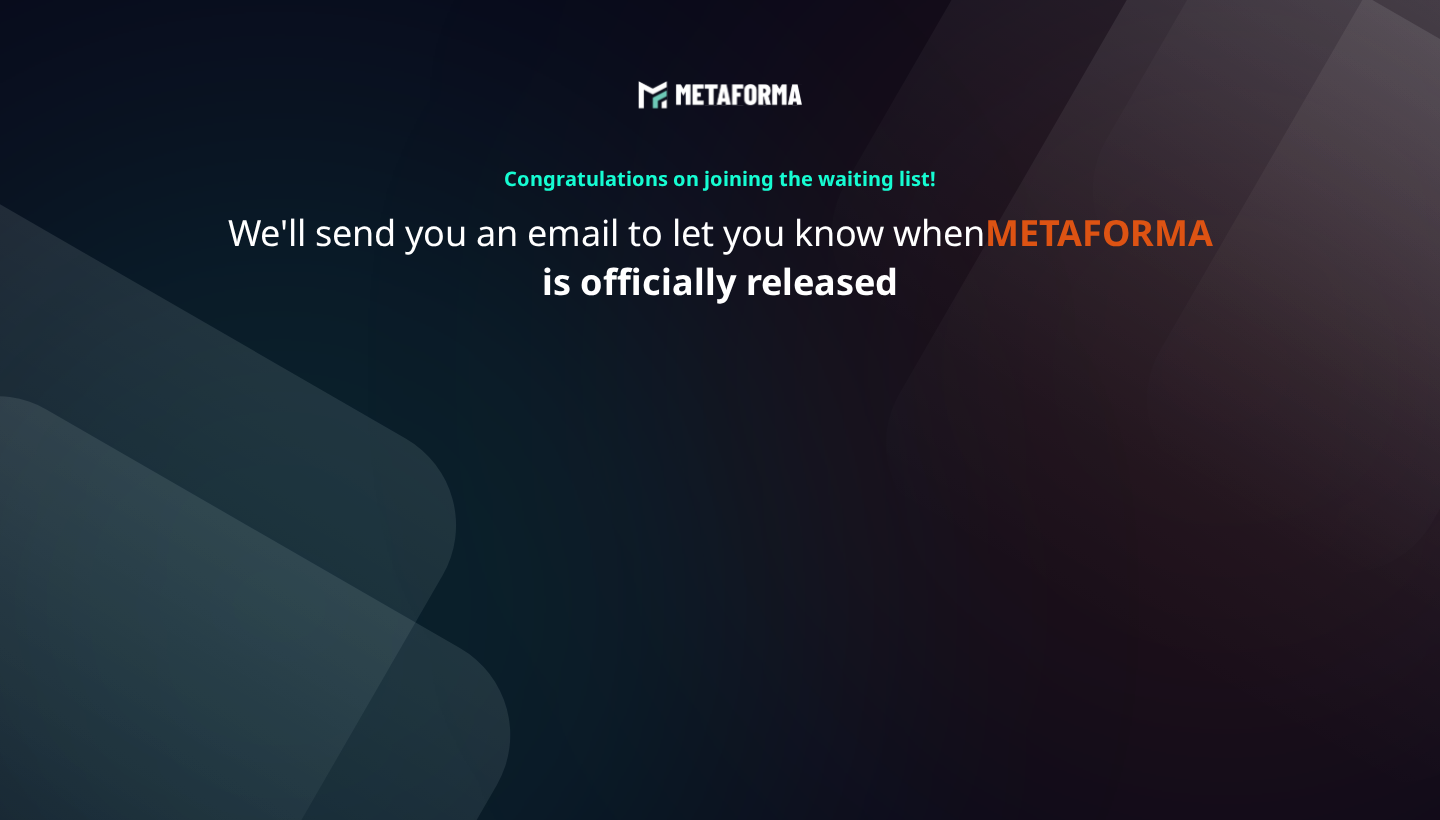 scroll, scrollTop: 0, scrollLeft: 0, axis: both 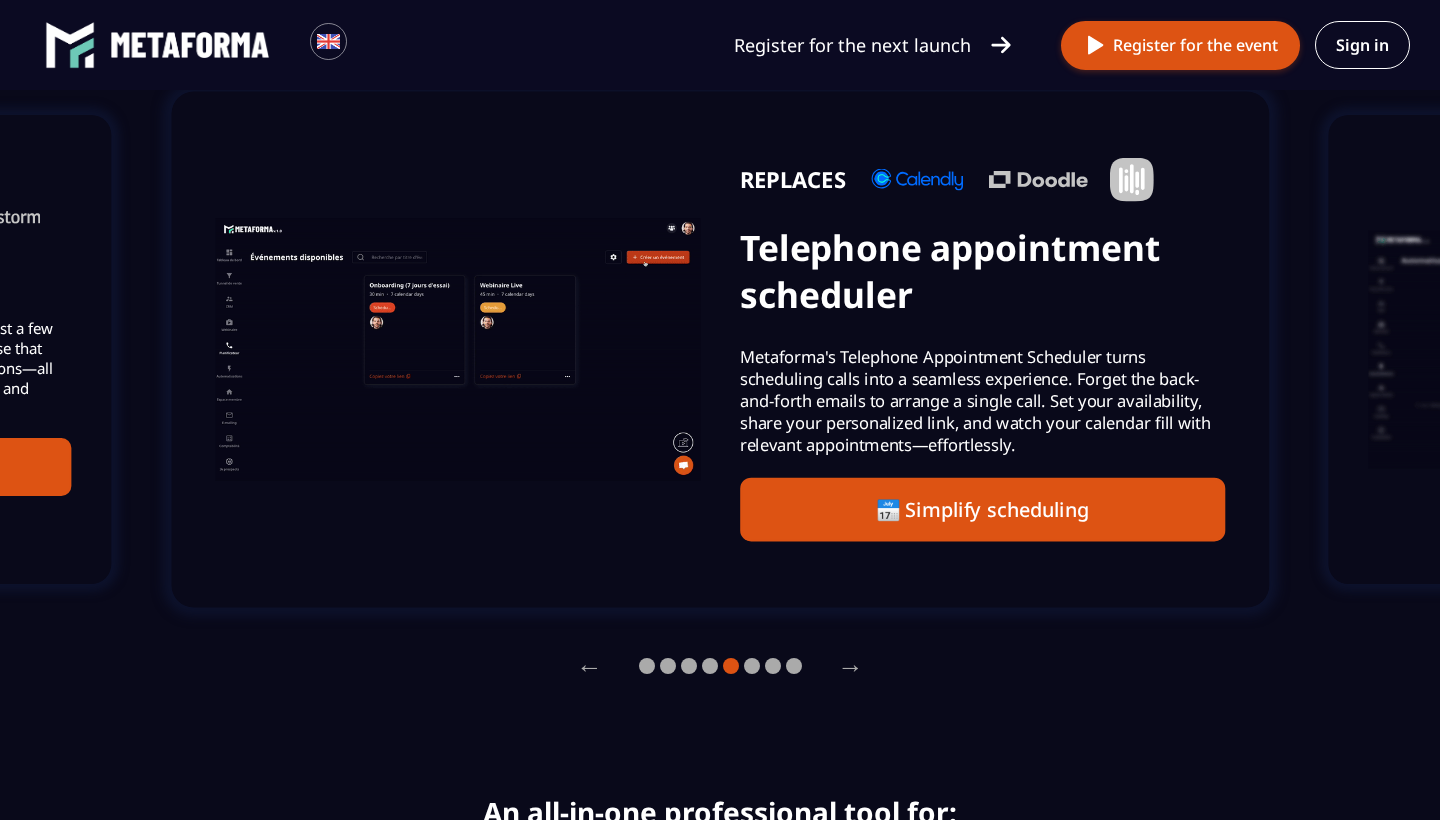 click on "📅 Simplify scheduling" at bounding box center [982, 510] 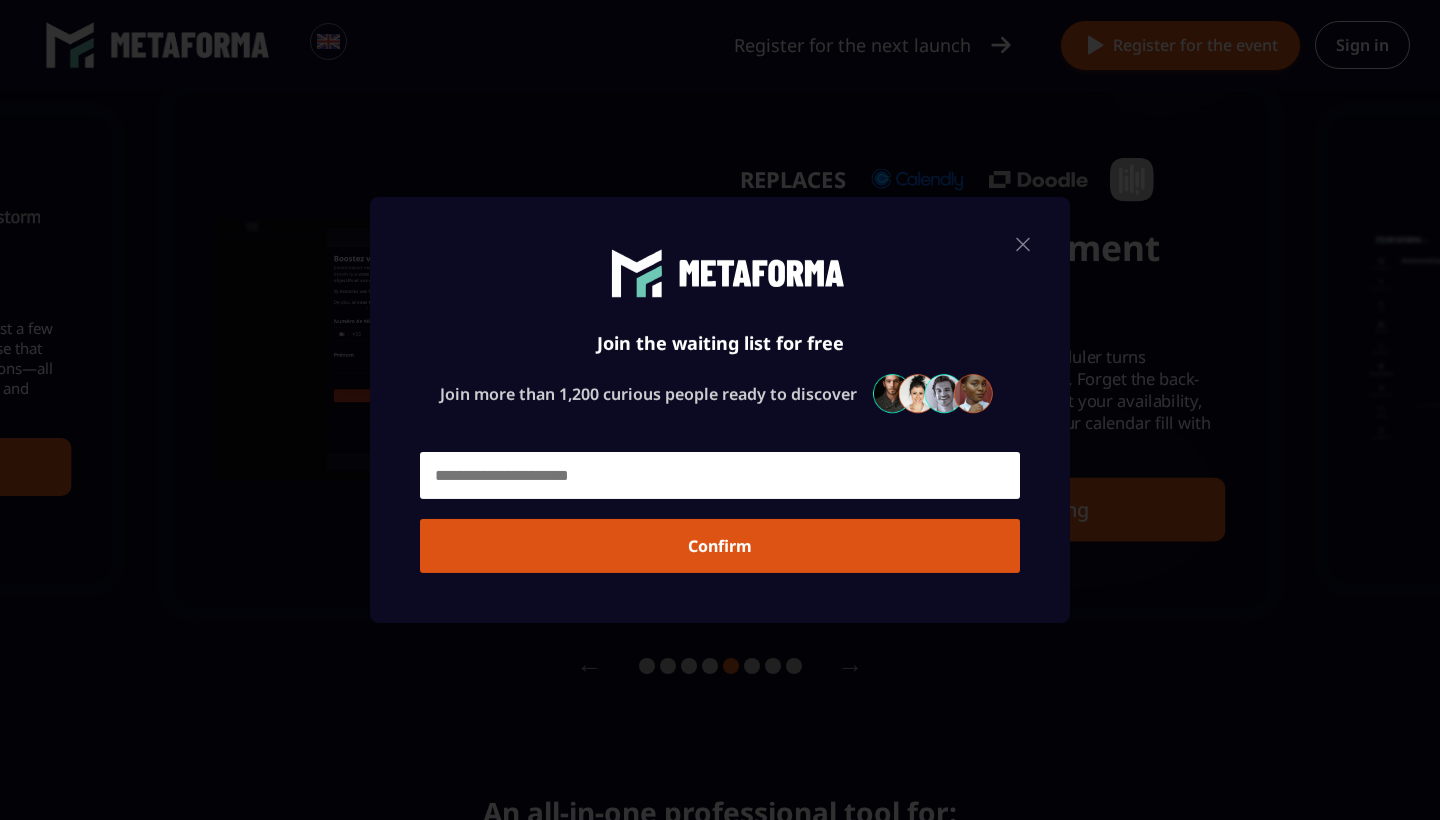 click at bounding box center (1023, 244) 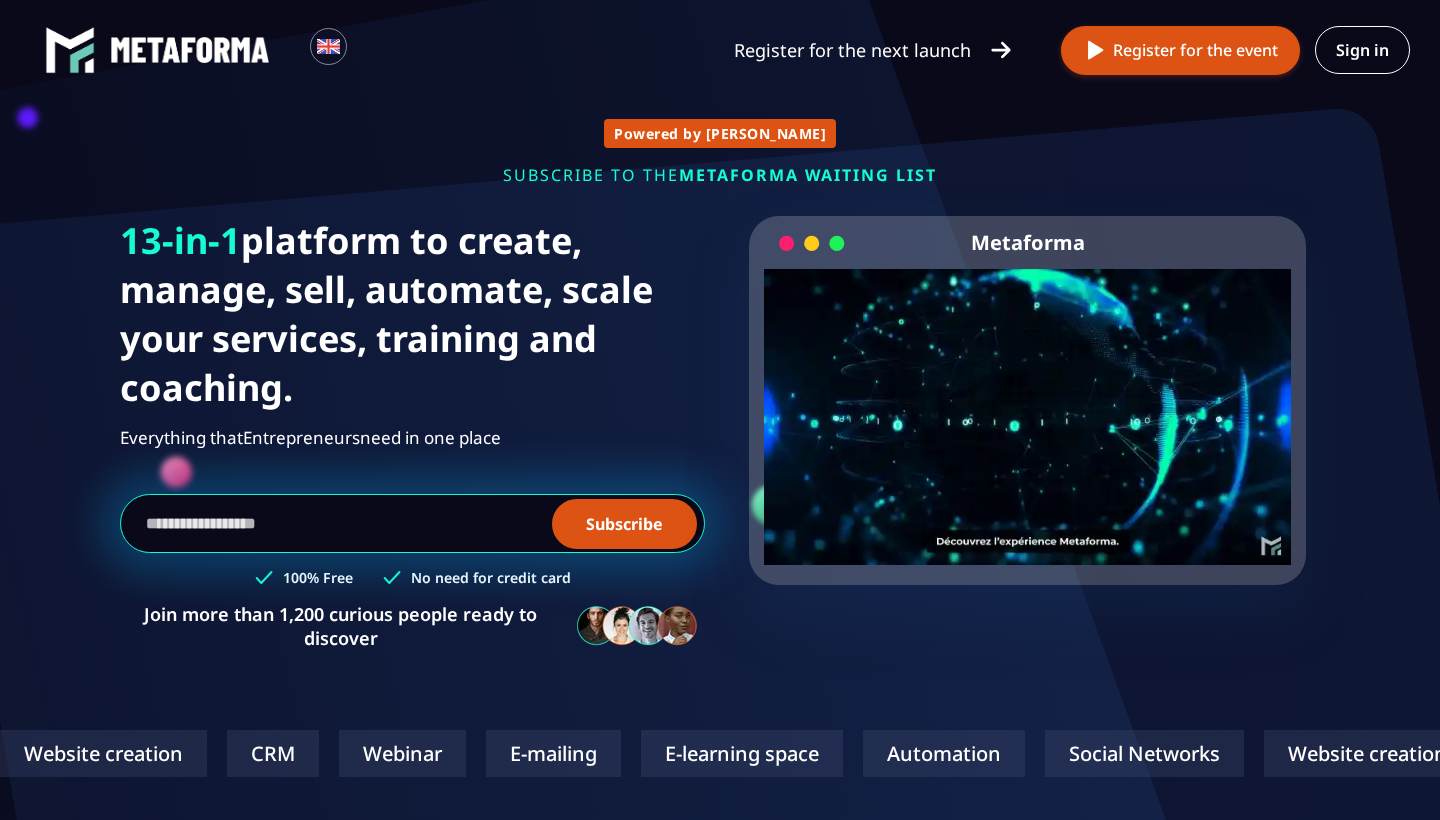 scroll, scrollTop: 0, scrollLeft: 0, axis: both 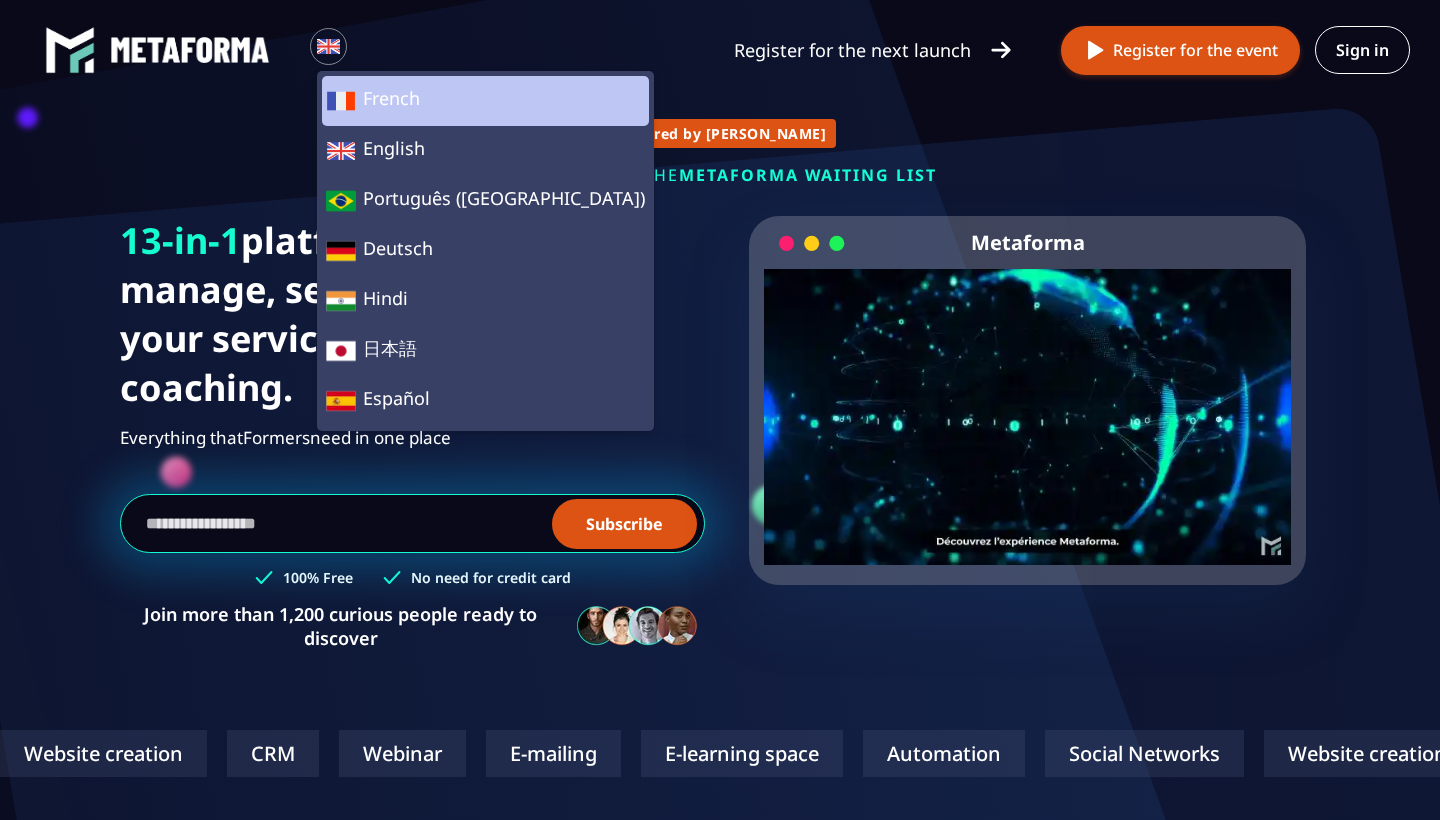 click at bounding box center (341, 101) 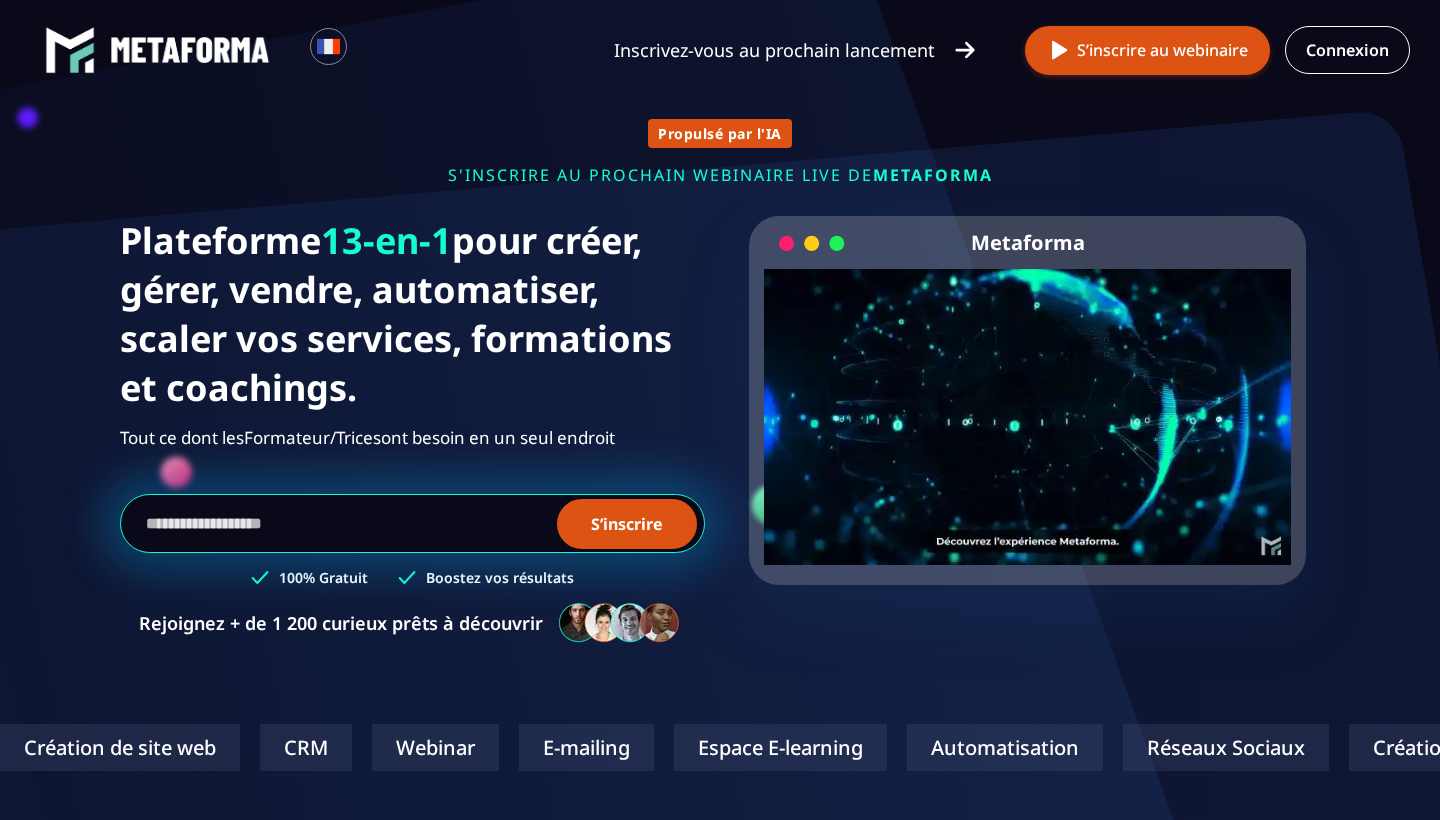 scroll, scrollTop: 0, scrollLeft: 0, axis: both 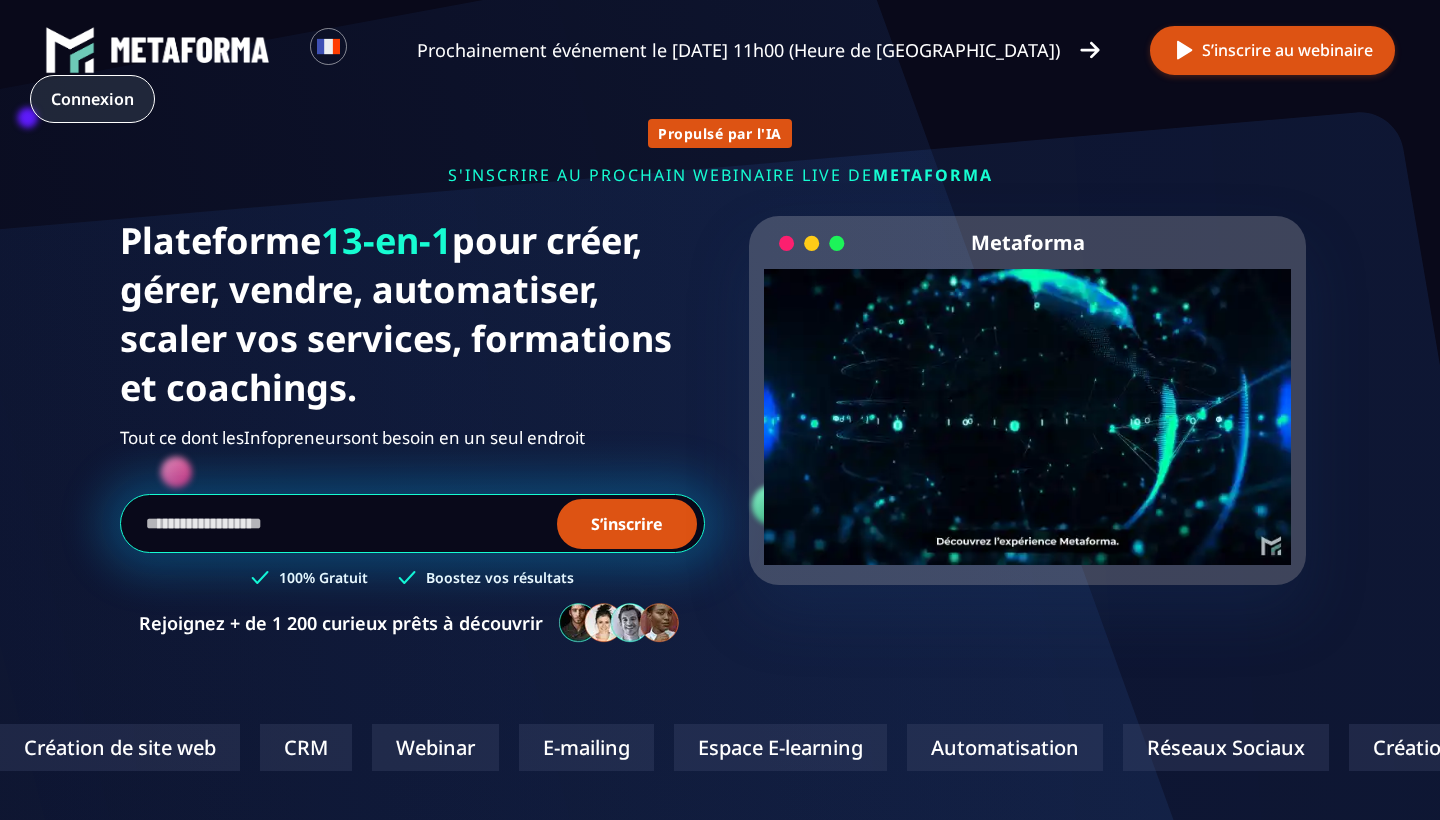 click on "Connexion" at bounding box center (92, 99) 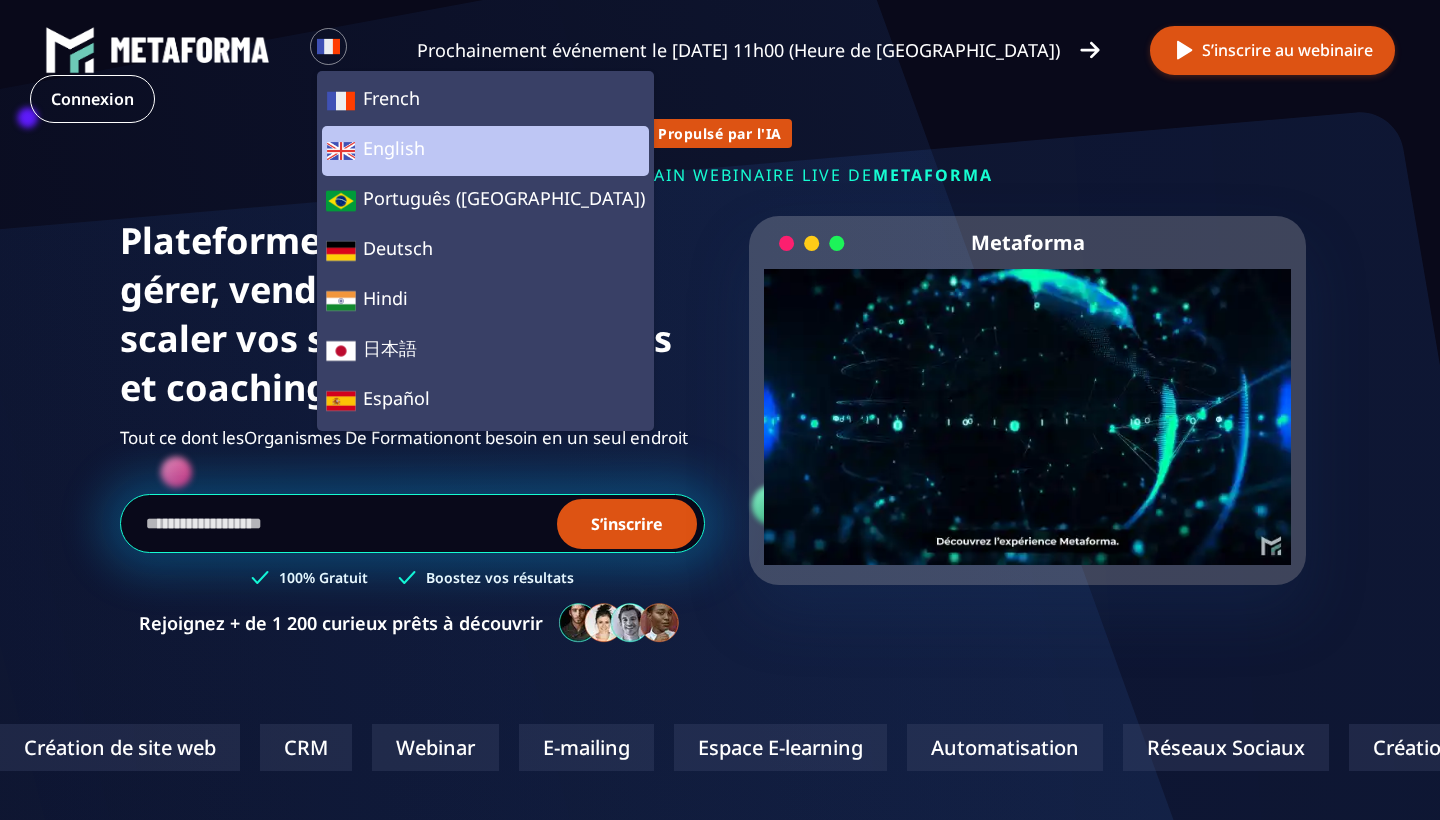 click on "English" 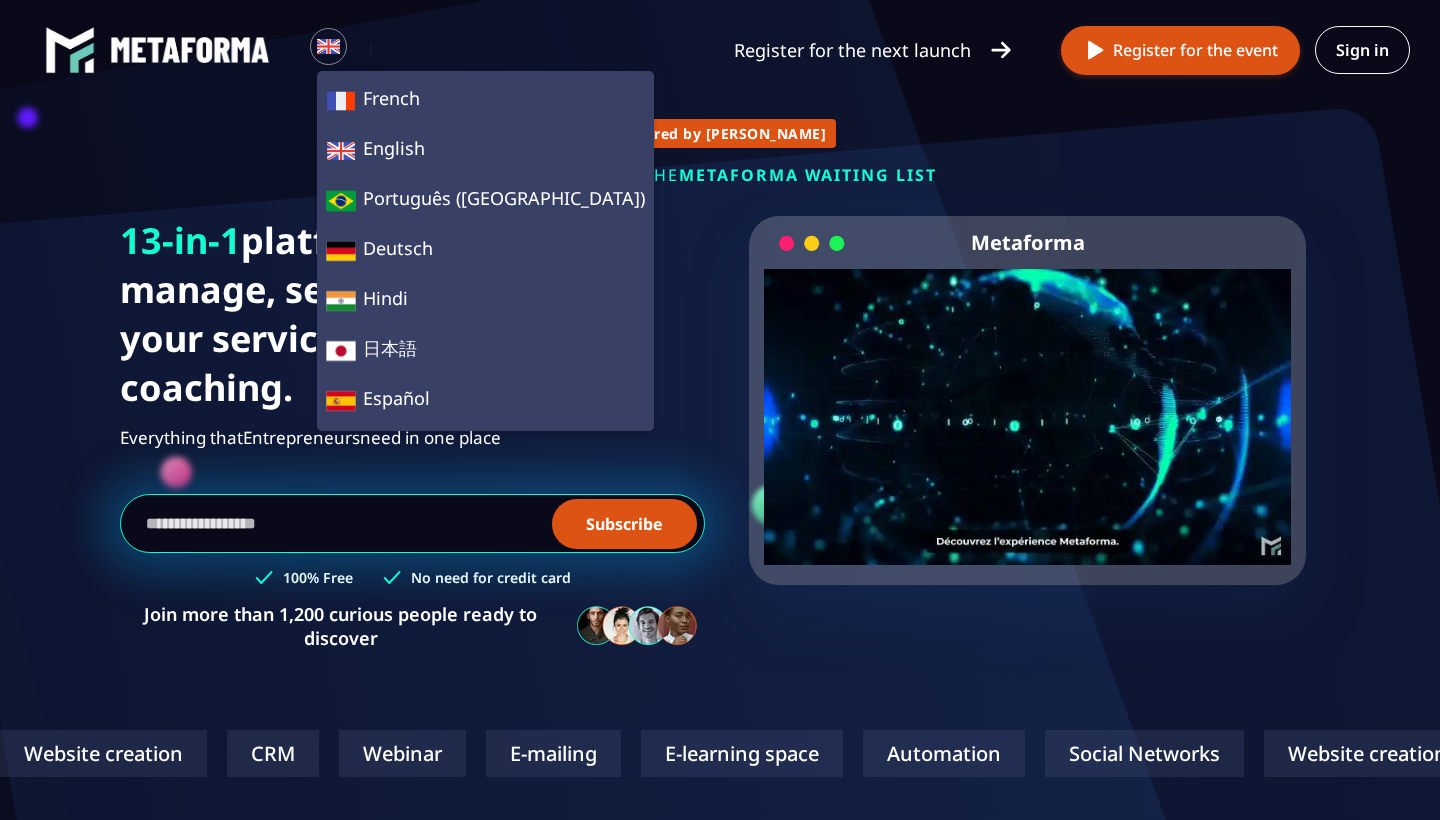 click at bounding box center [328, 46] 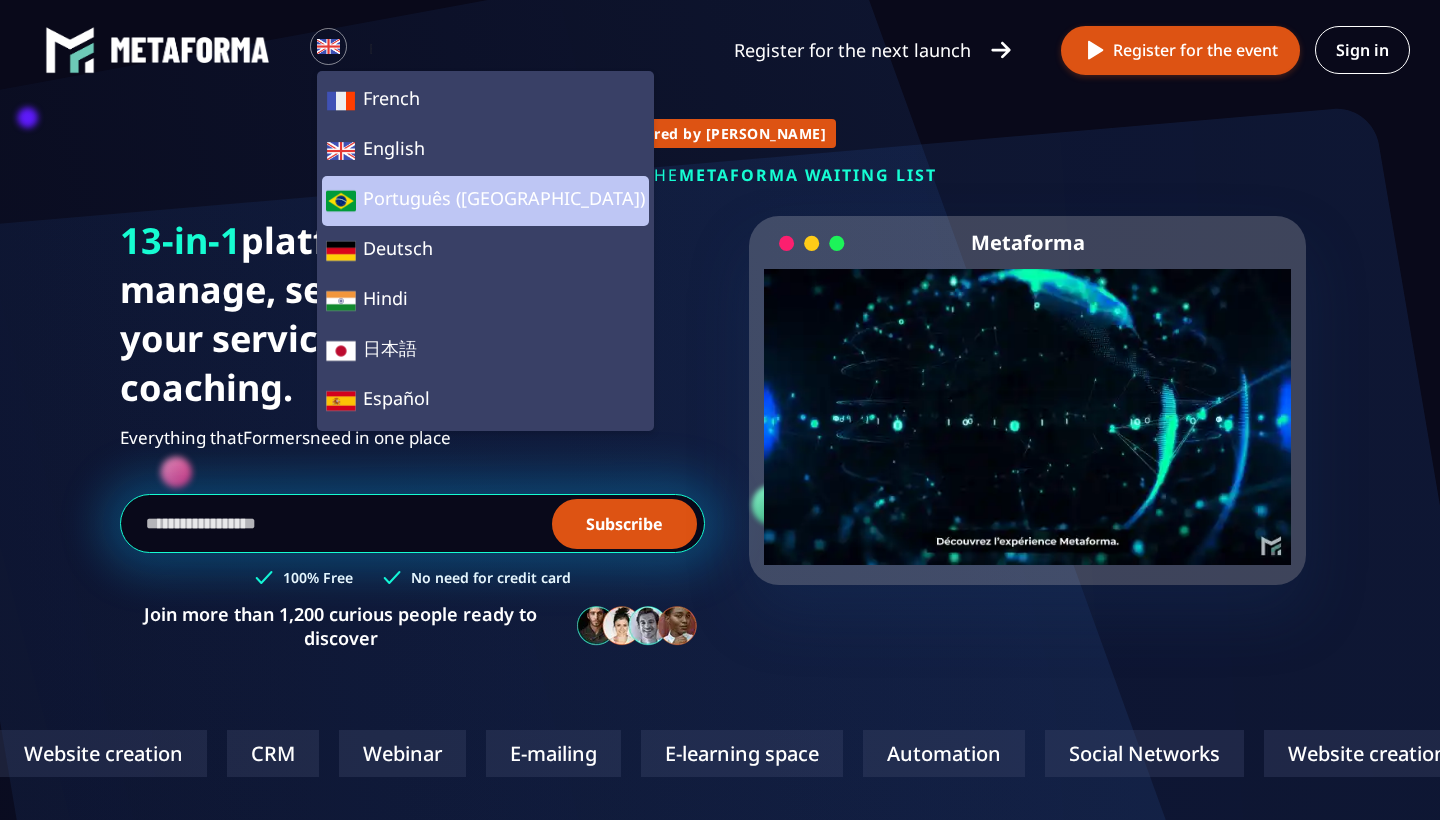 click on "Português (Brasil)" 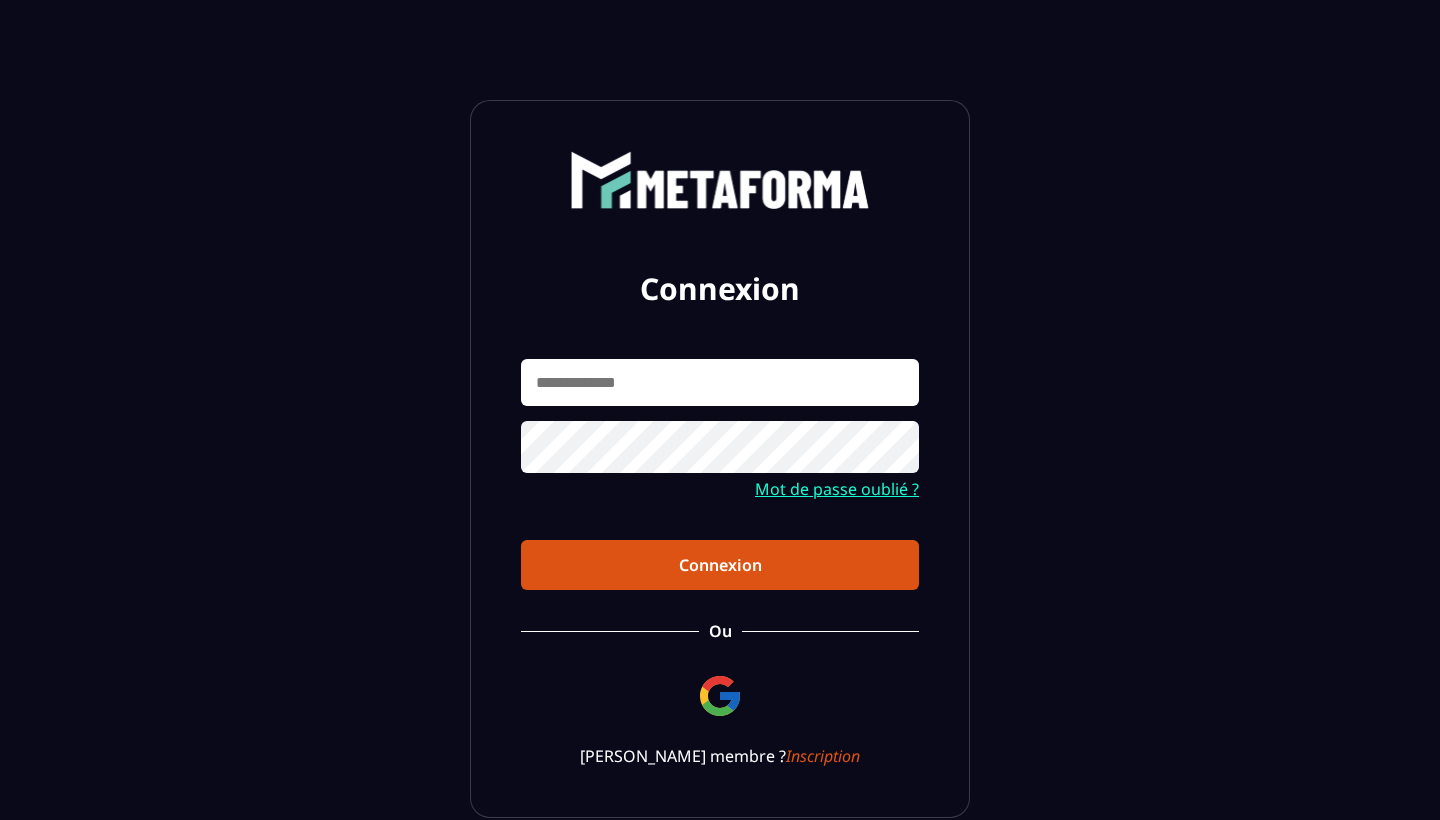 scroll, scrollTop: 0, scrollLeft: 0, axis: both 